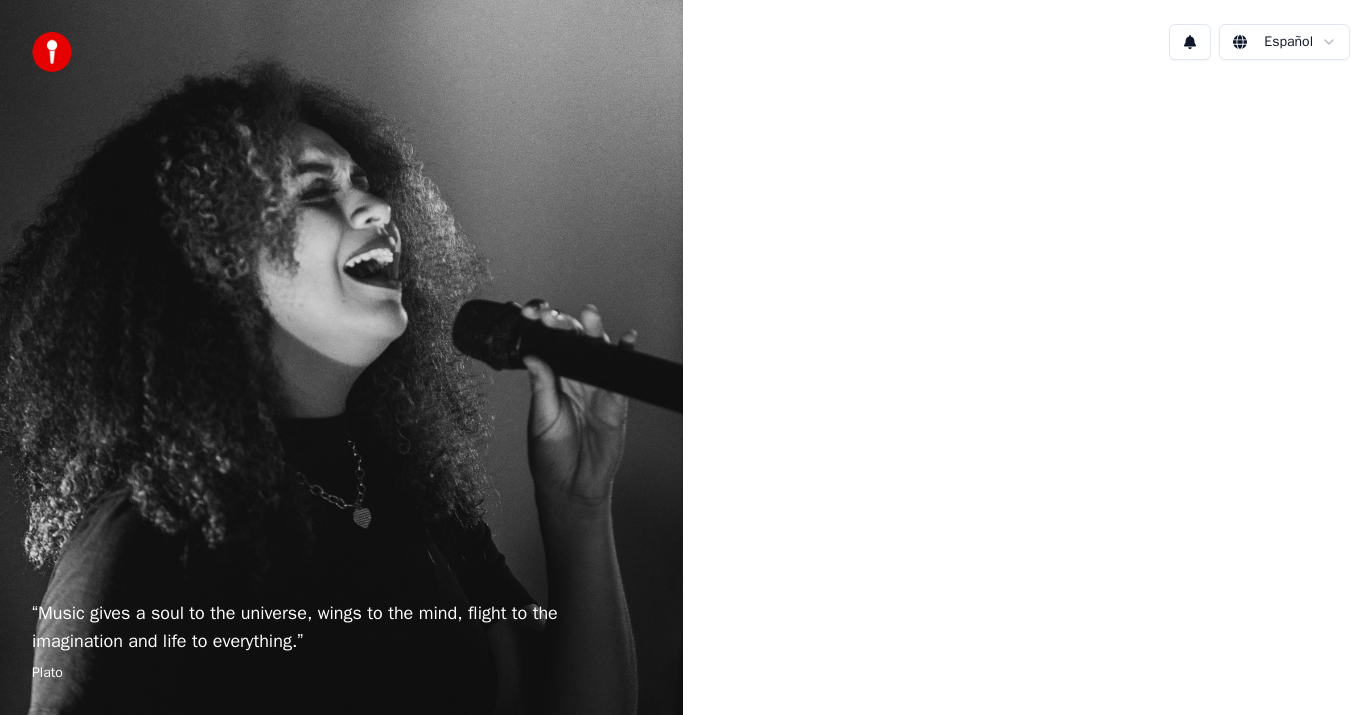 scroll, scrollTop: 0, scrollLeft: 0, axis: both 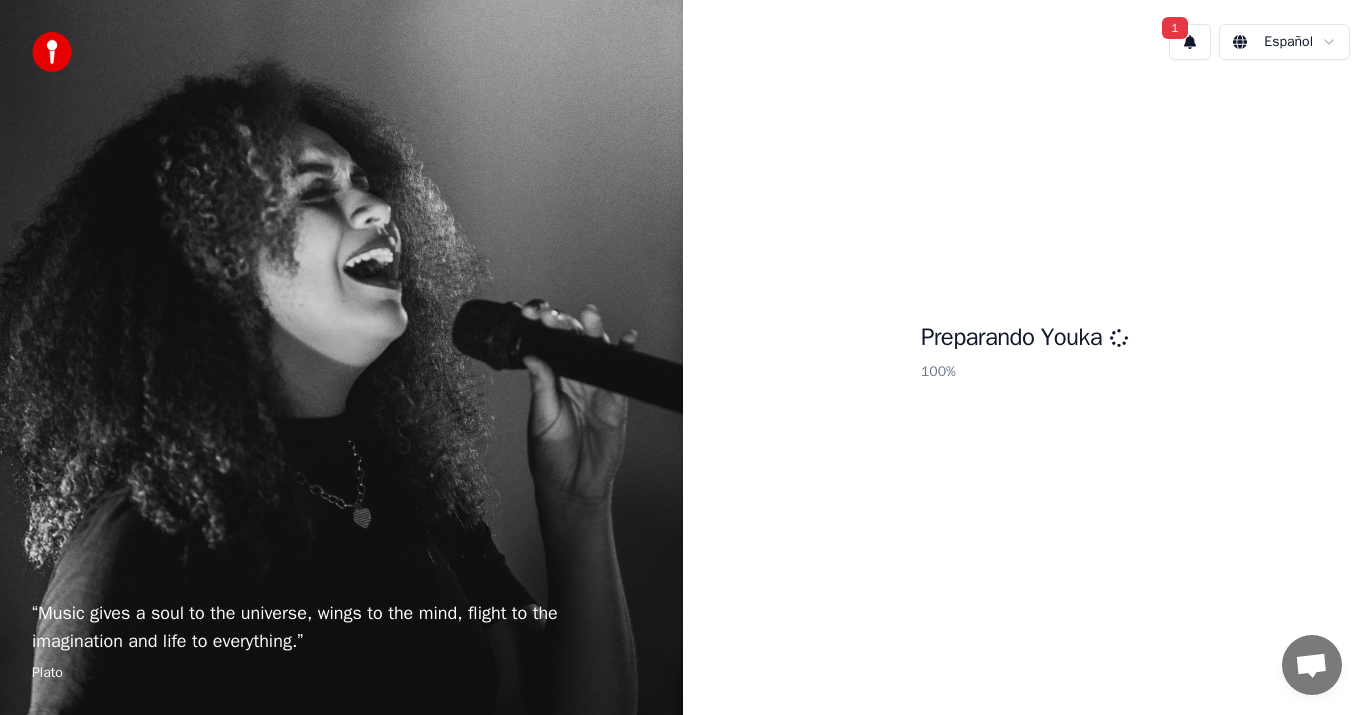 click on "1" at bounding box center [1190, 42] 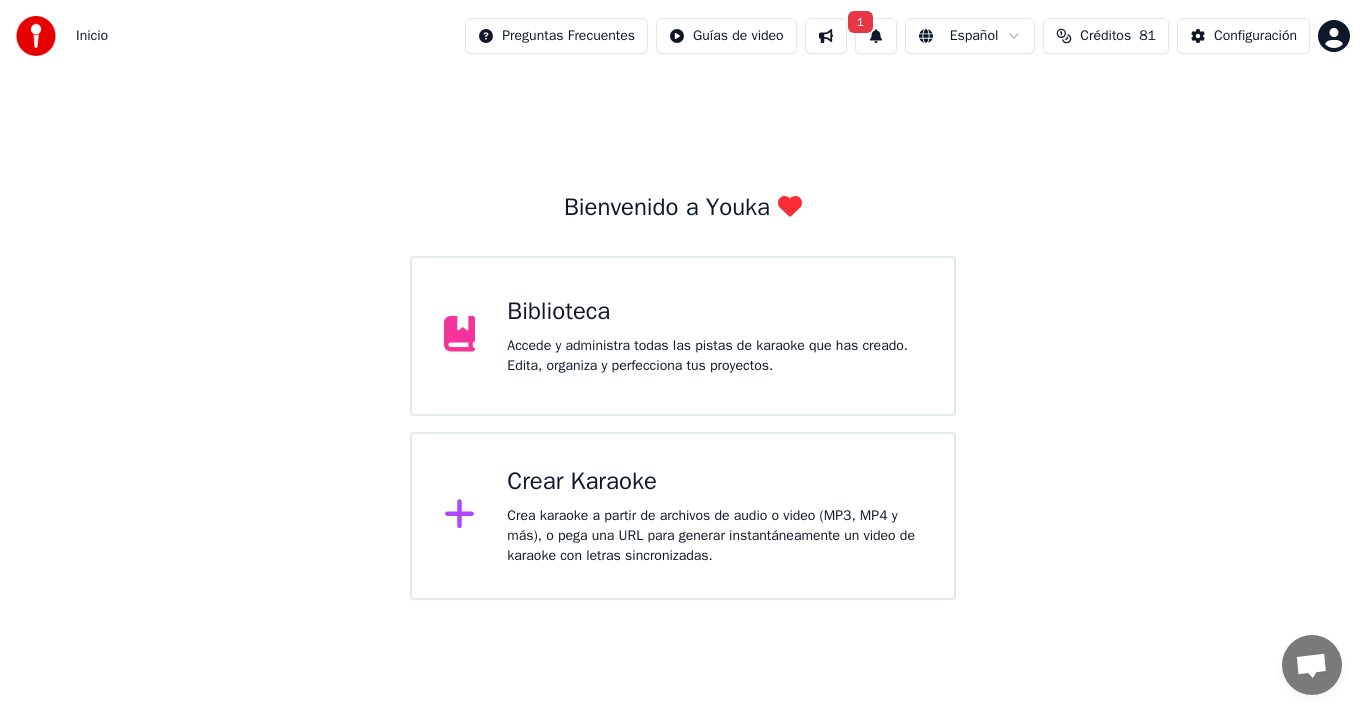 click on "1" at bounding box center (876, 36) 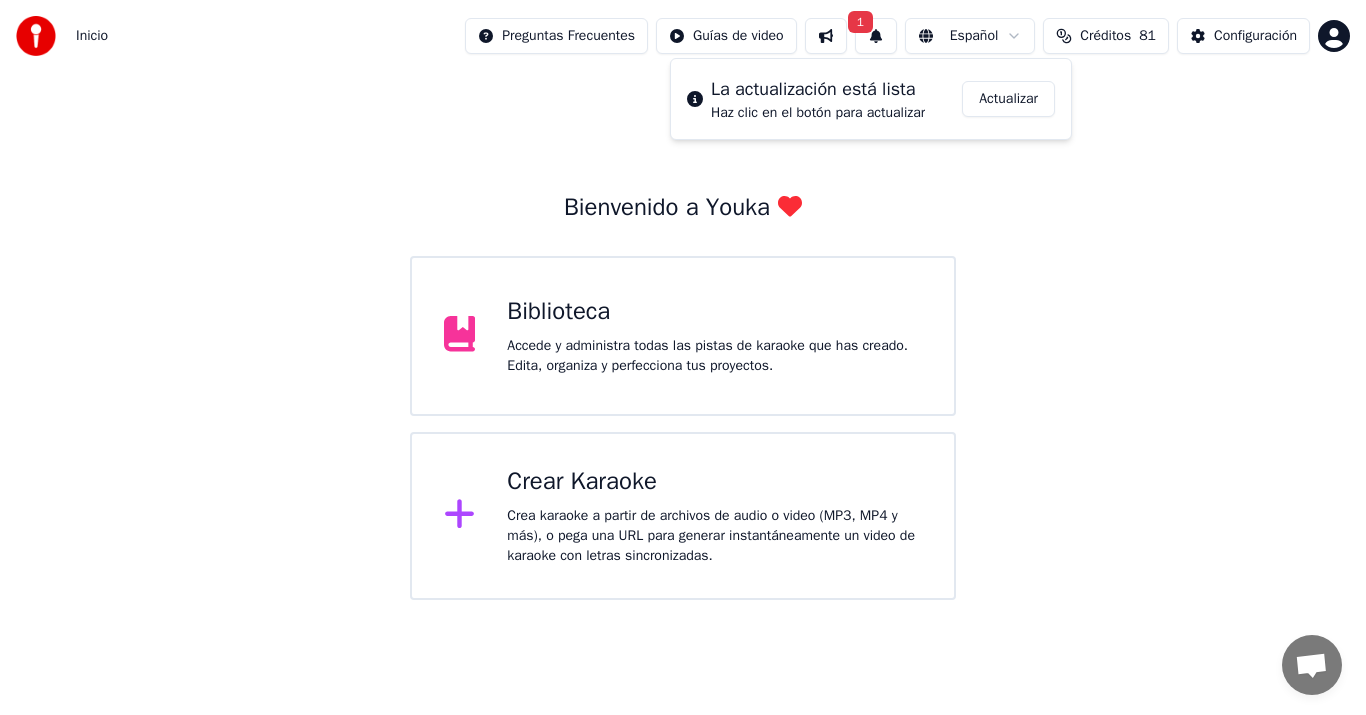 click on "Actualizar" at bounding box center [1008, 99] 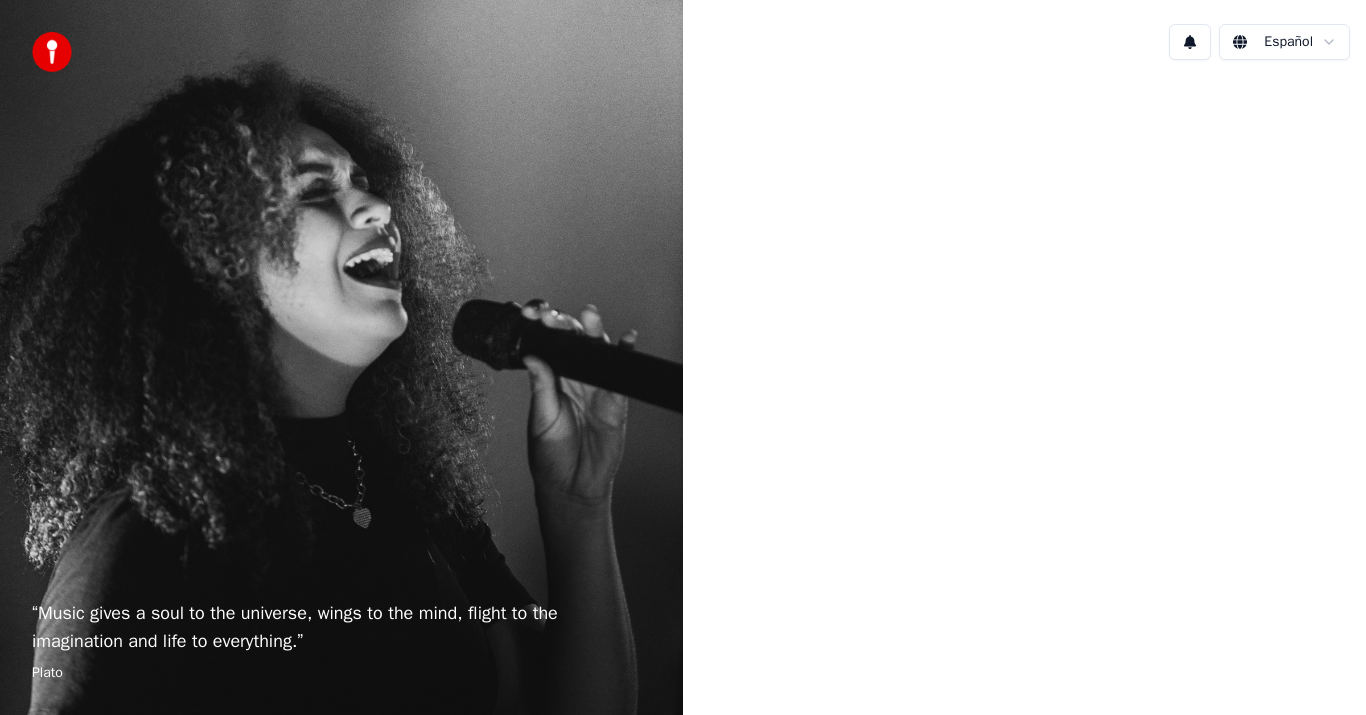scroll, scrollTop: 0, scrollLeft: 0, axis: both 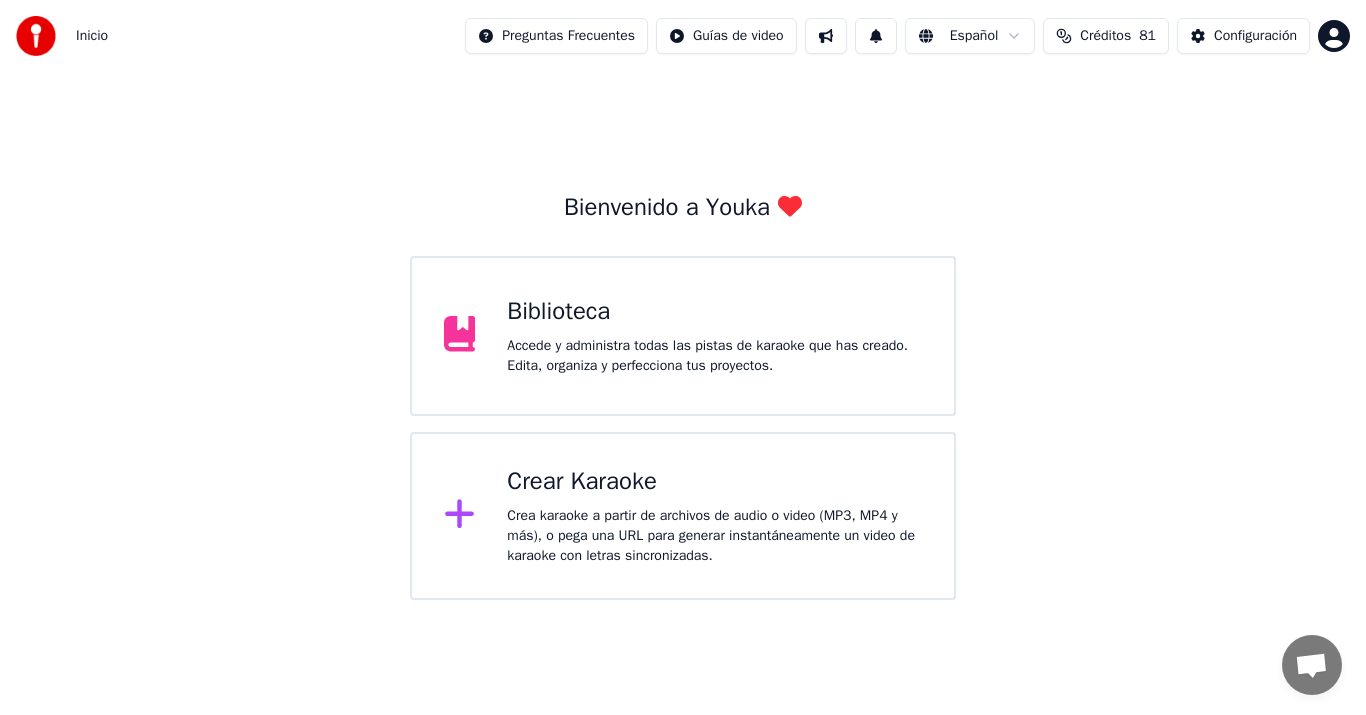click on "Crear Karaoke" at bounding box center (714, 482) 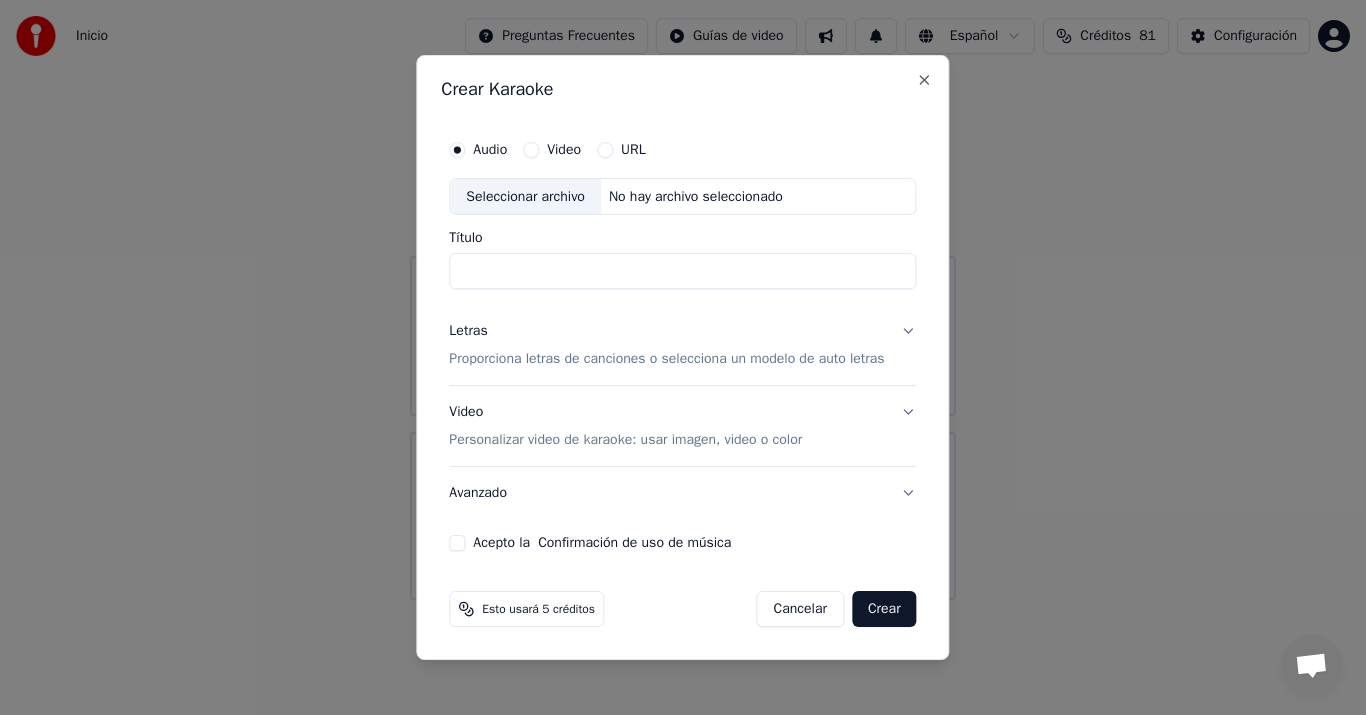 click on "Seleccionar archivo" at bounding box center [525, 197] 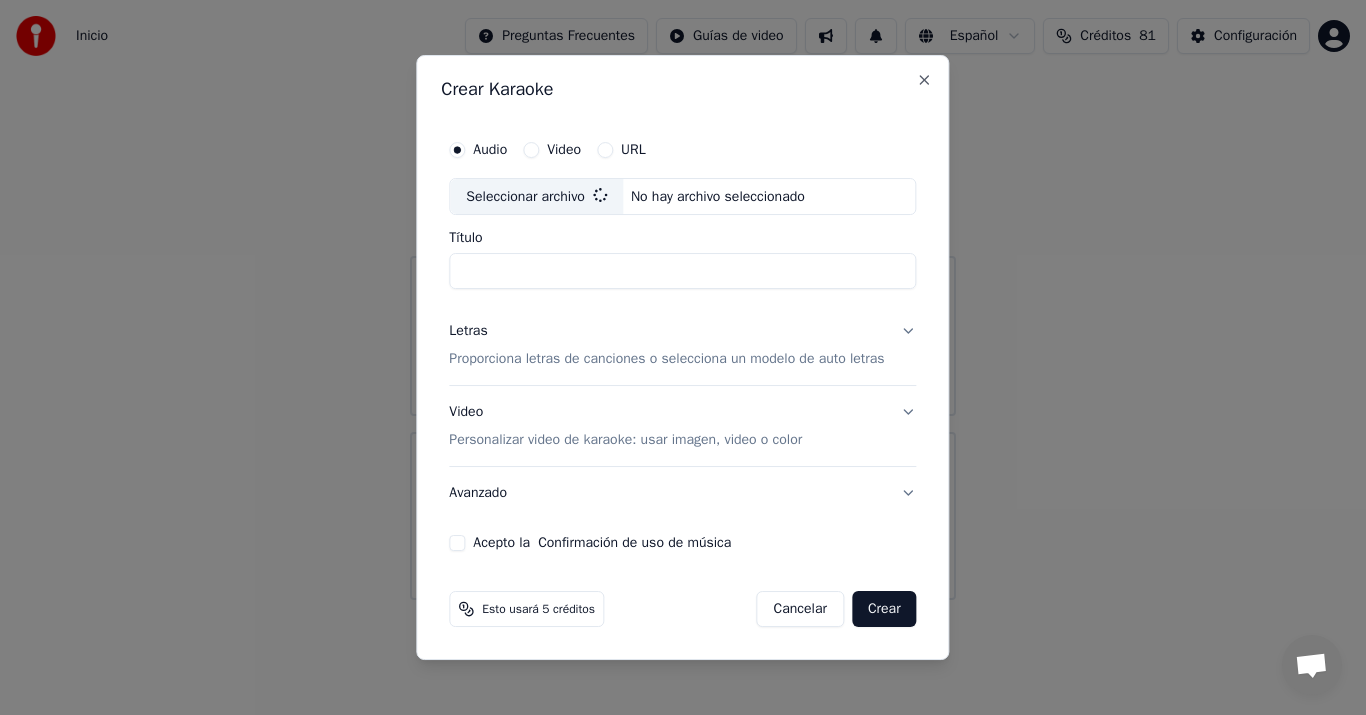 type on "**********" 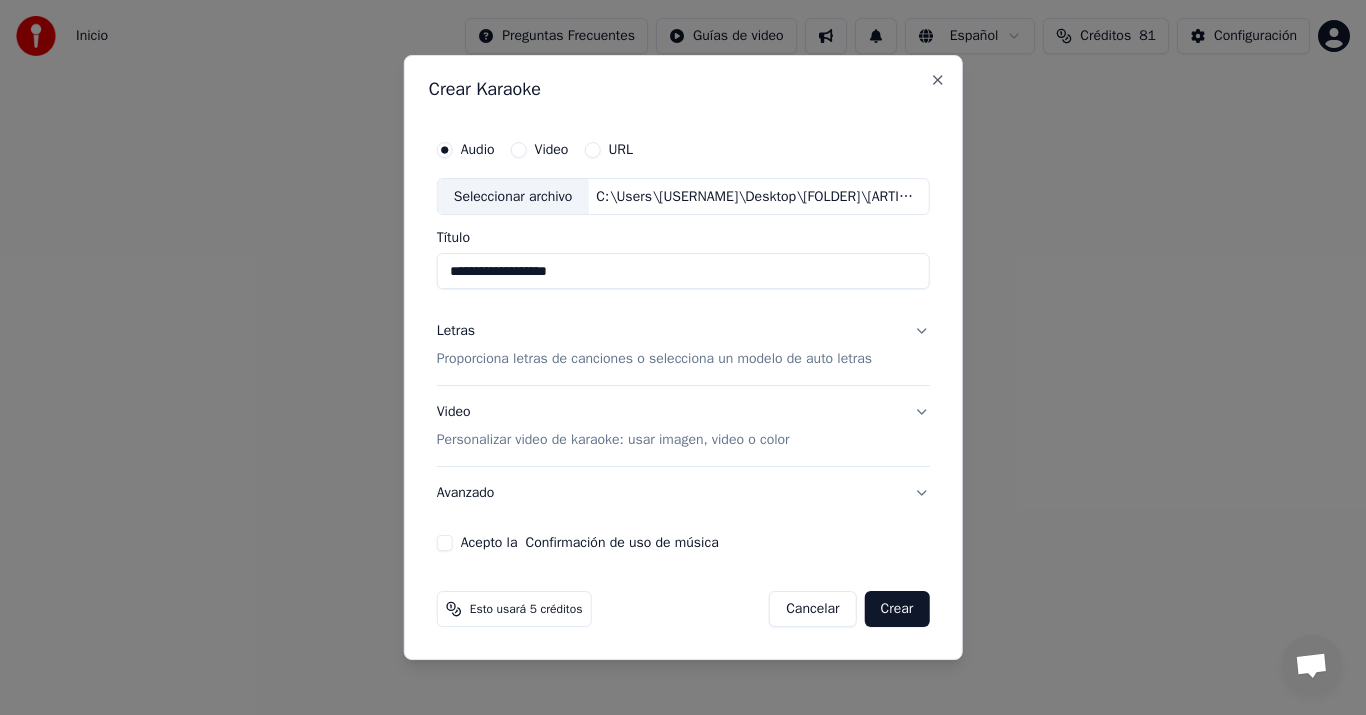 click on "Proporciona letras de canciones o selecciona un modelo de auto letras" at bounding box center (654, 360) 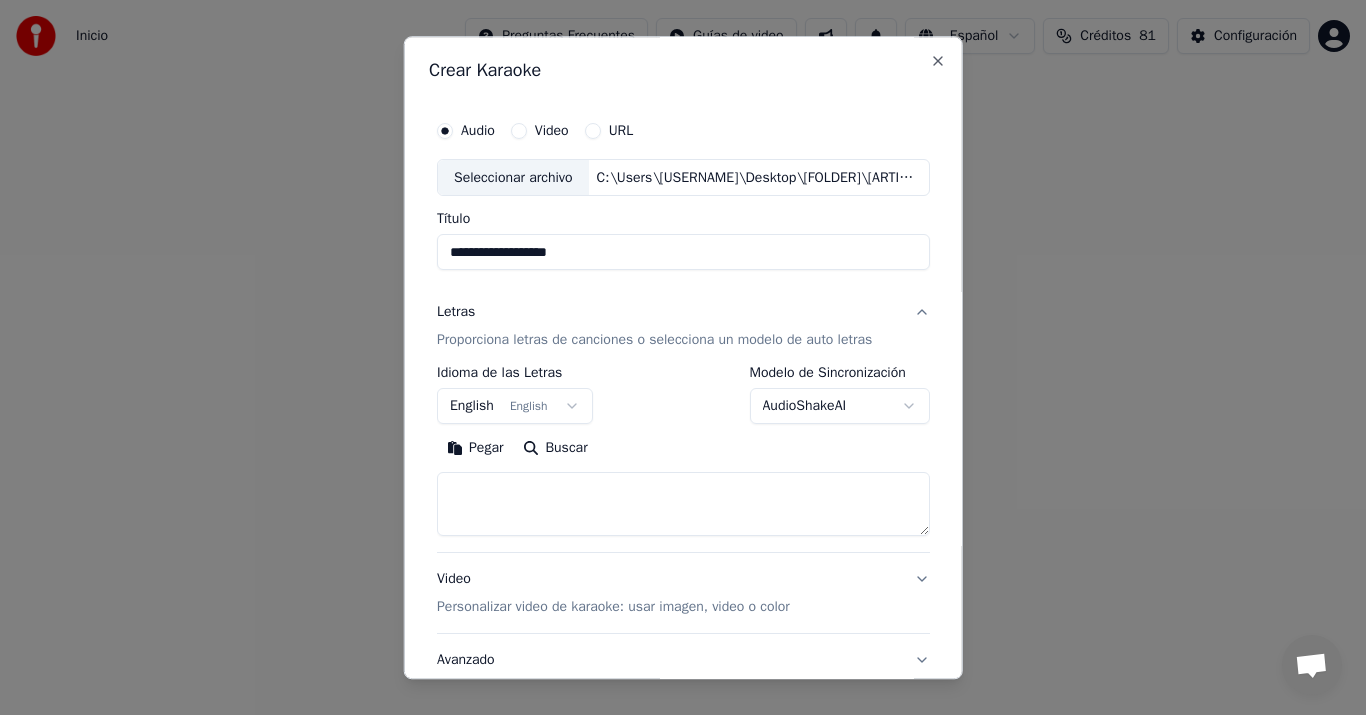 click on "Pegar" at bounding box center (475, 449) 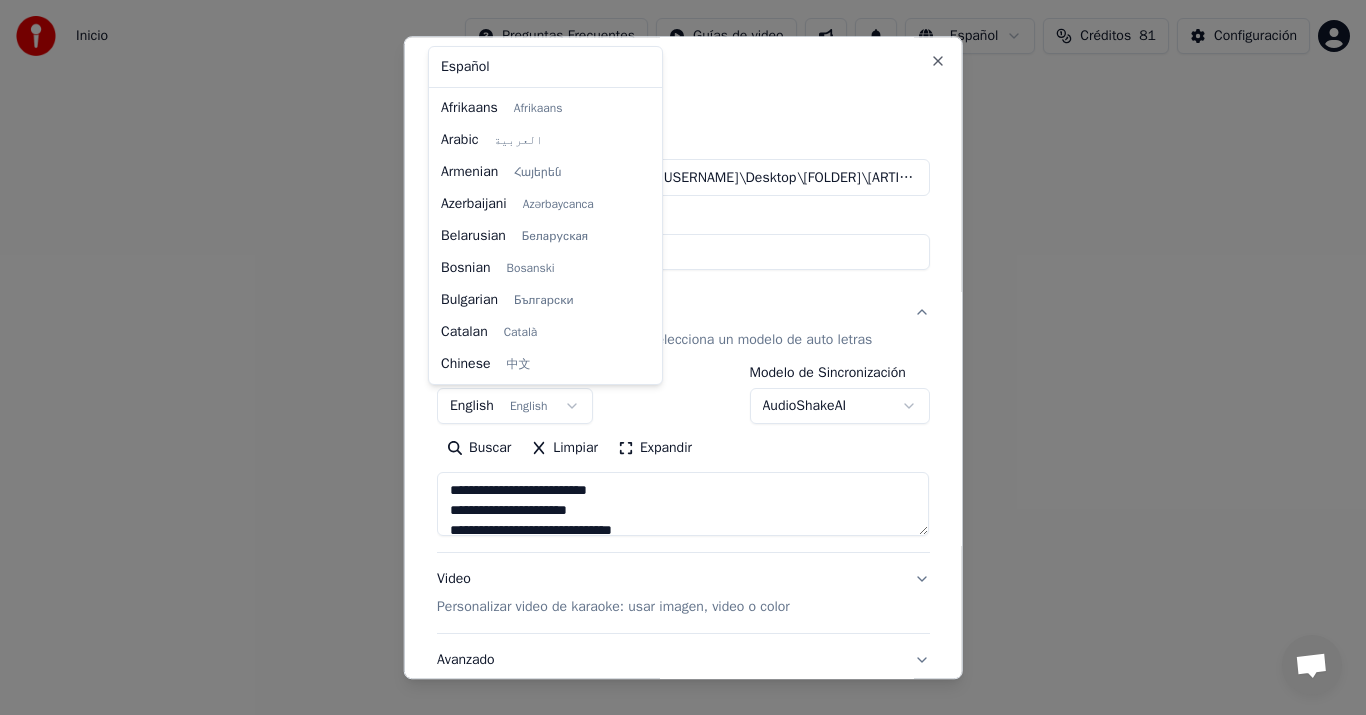 click on "**********" at bounding box center [683, 300] 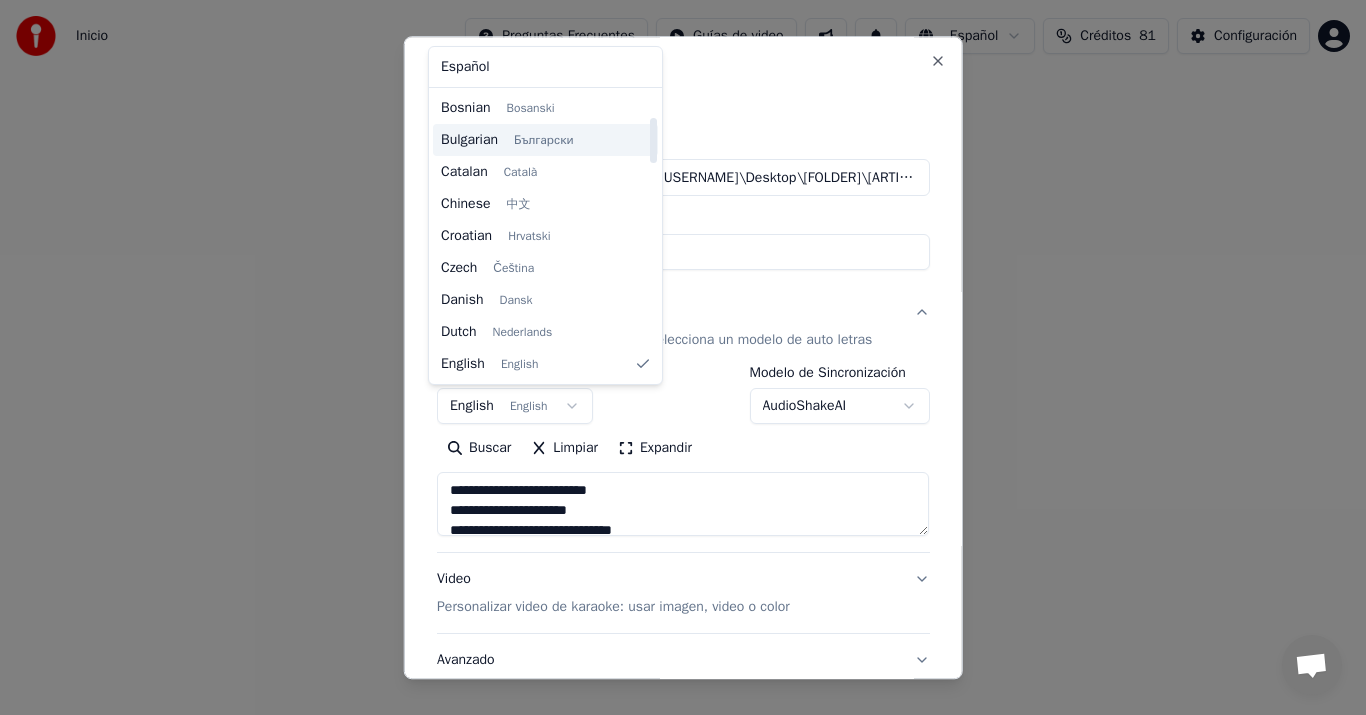 type on "**********" 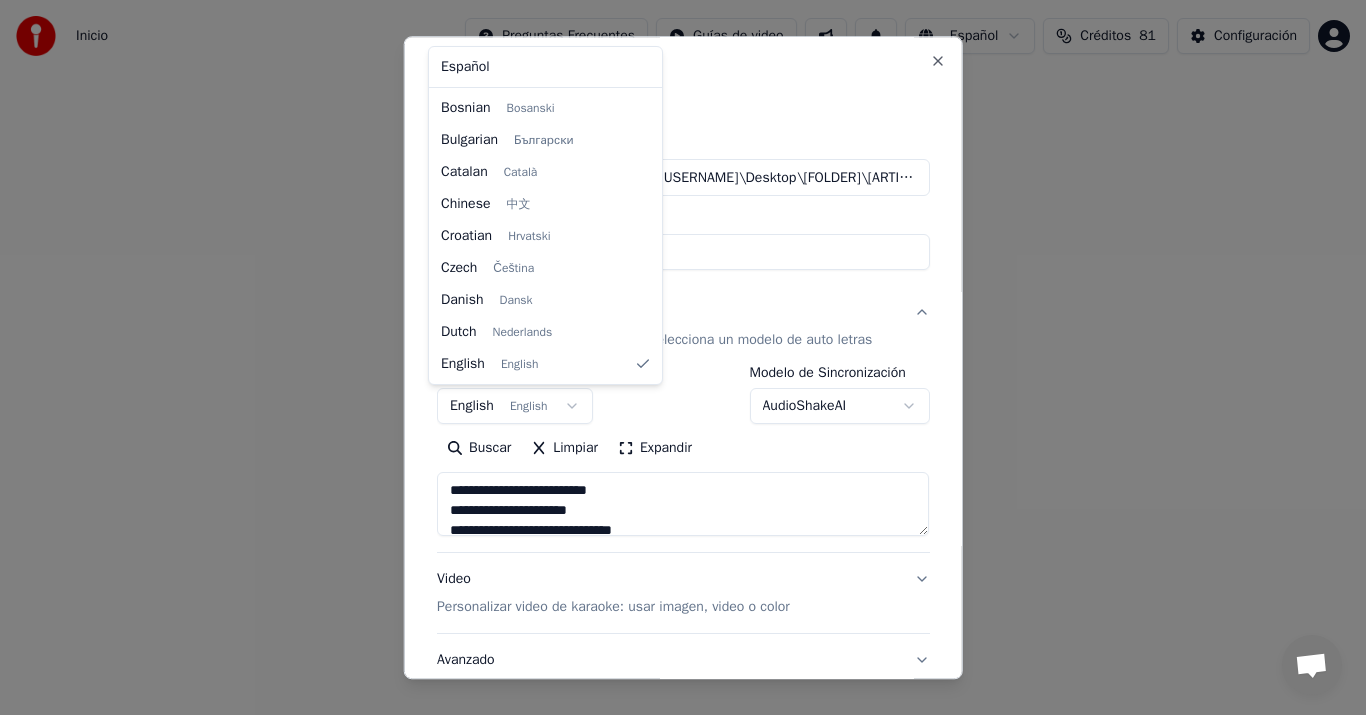 select on "**" 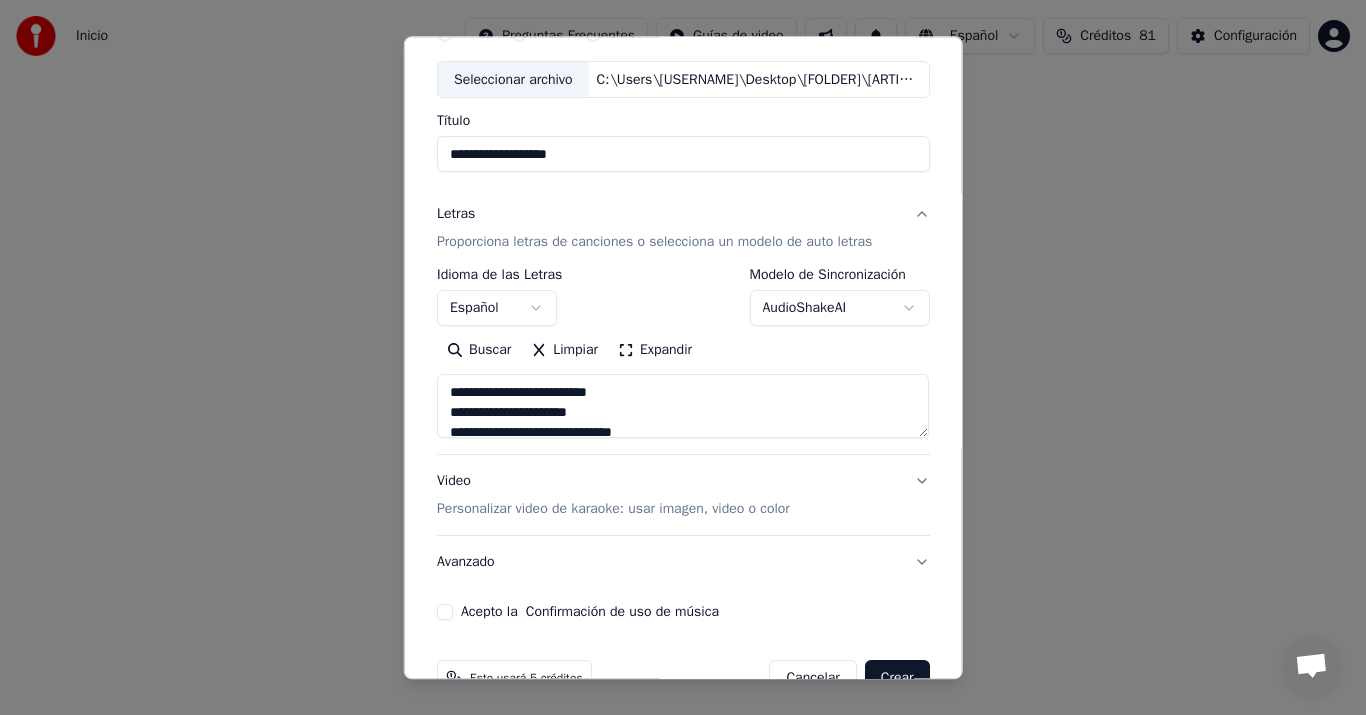 scroll, scrollTop: 148, scrollLeft: 0, axis: vertical 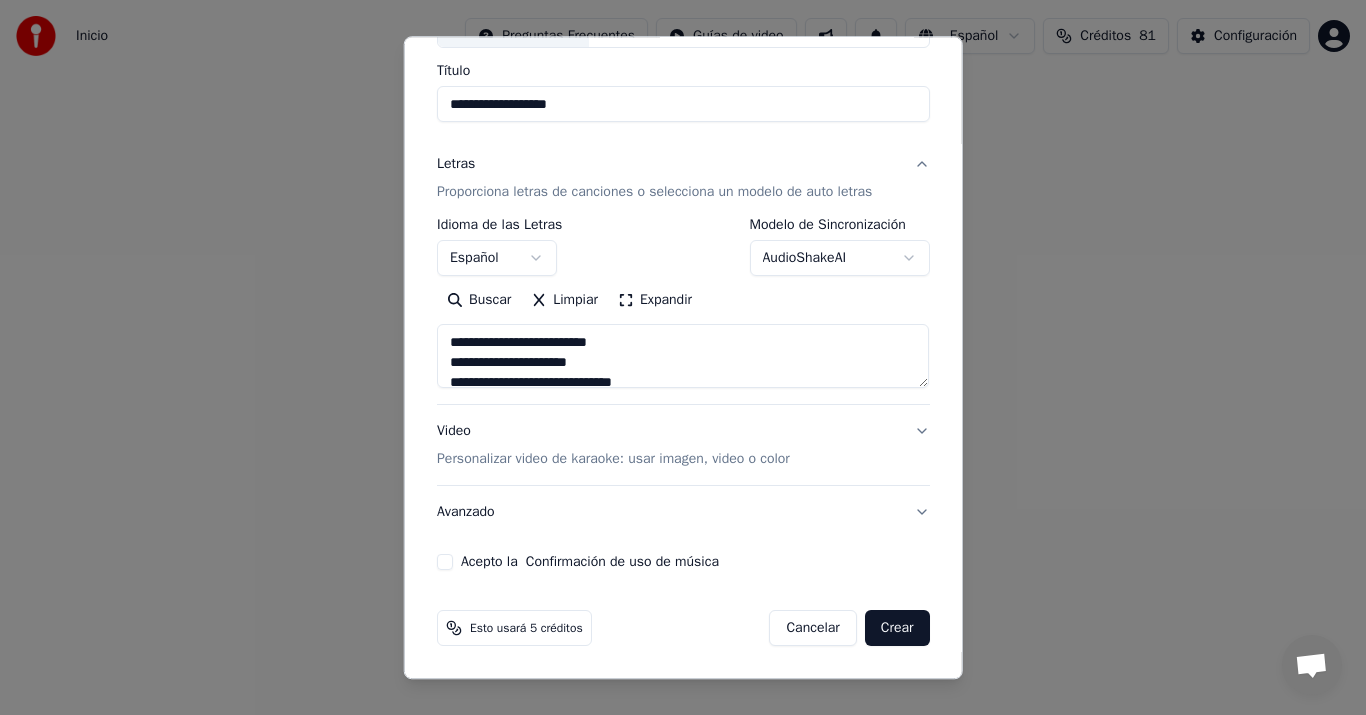 click on "Personalizar video de karaoke: usar imagen, video o color" at bounding box center (613, 460) 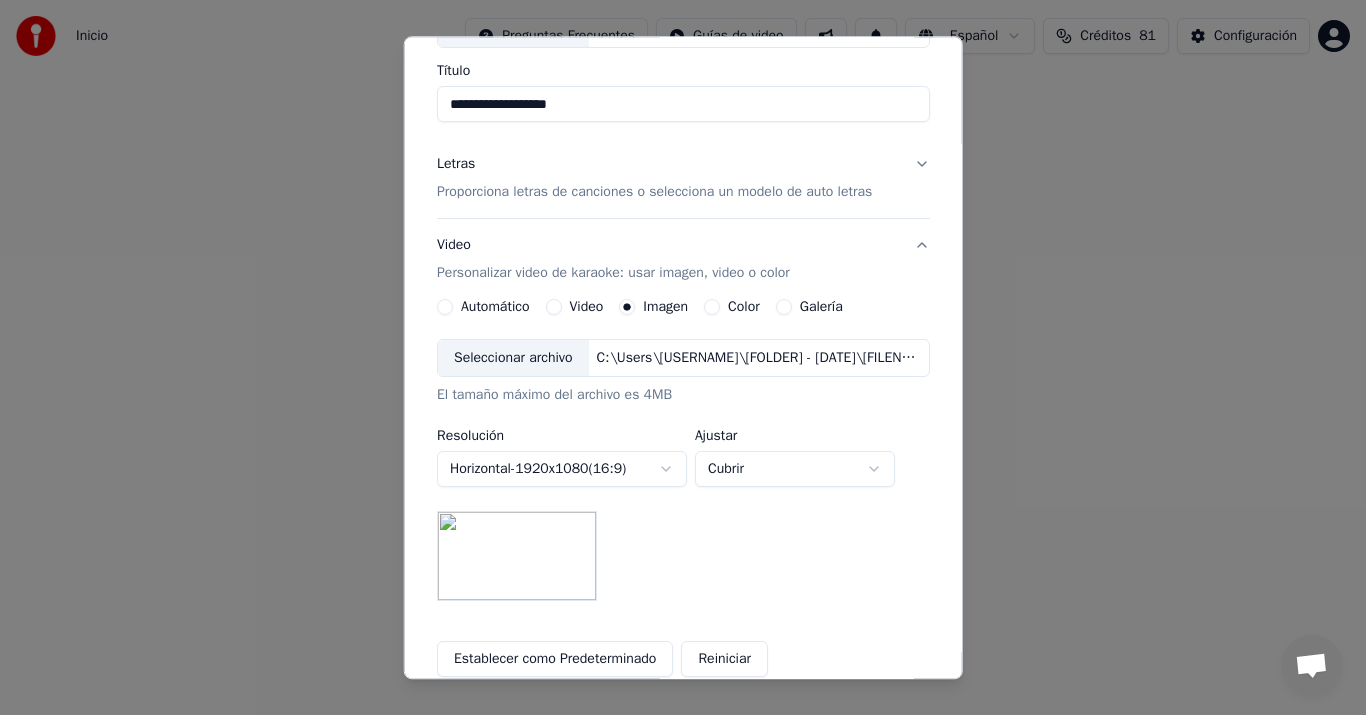 click on "Seleccionar archivo" at bounding box center [513, 359] 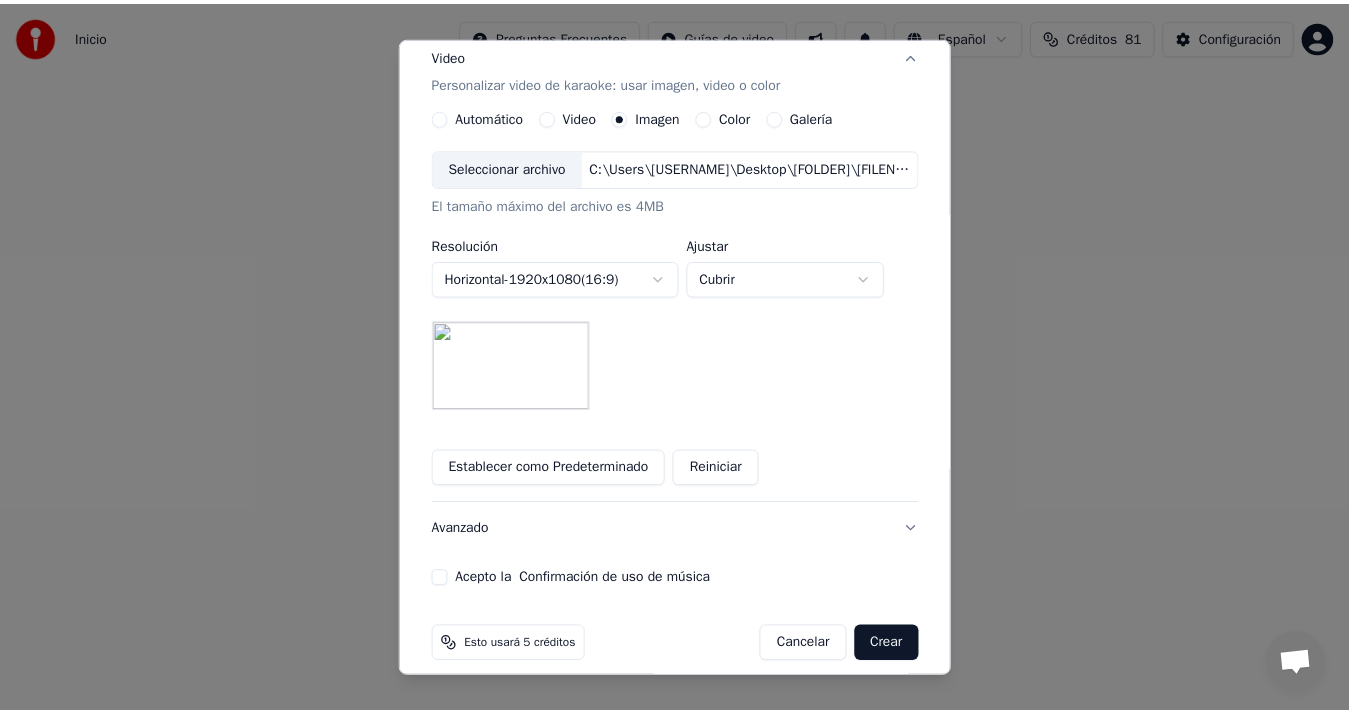 scroll, scrollTop: 356, scrollLeft: 0, axis: vertical 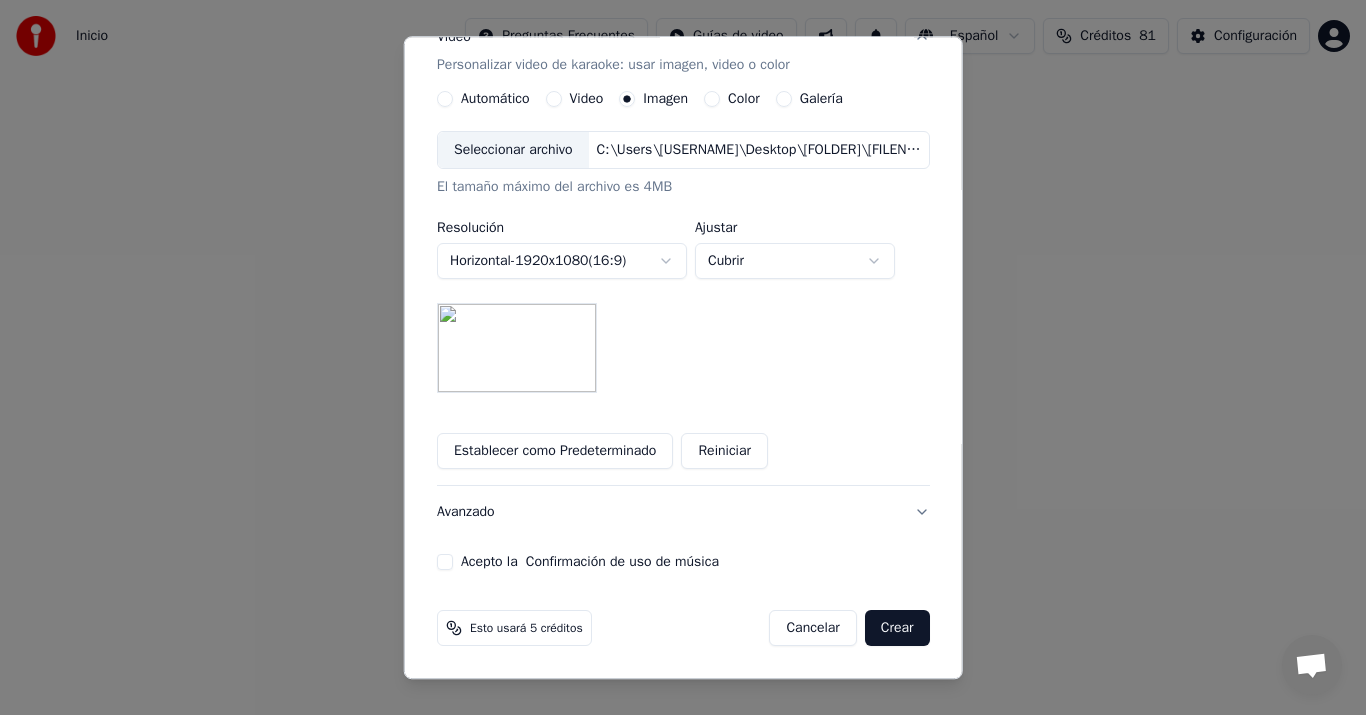 click on "Acepto la   Confirmación de uso de música" at bounding box center [445, 563] 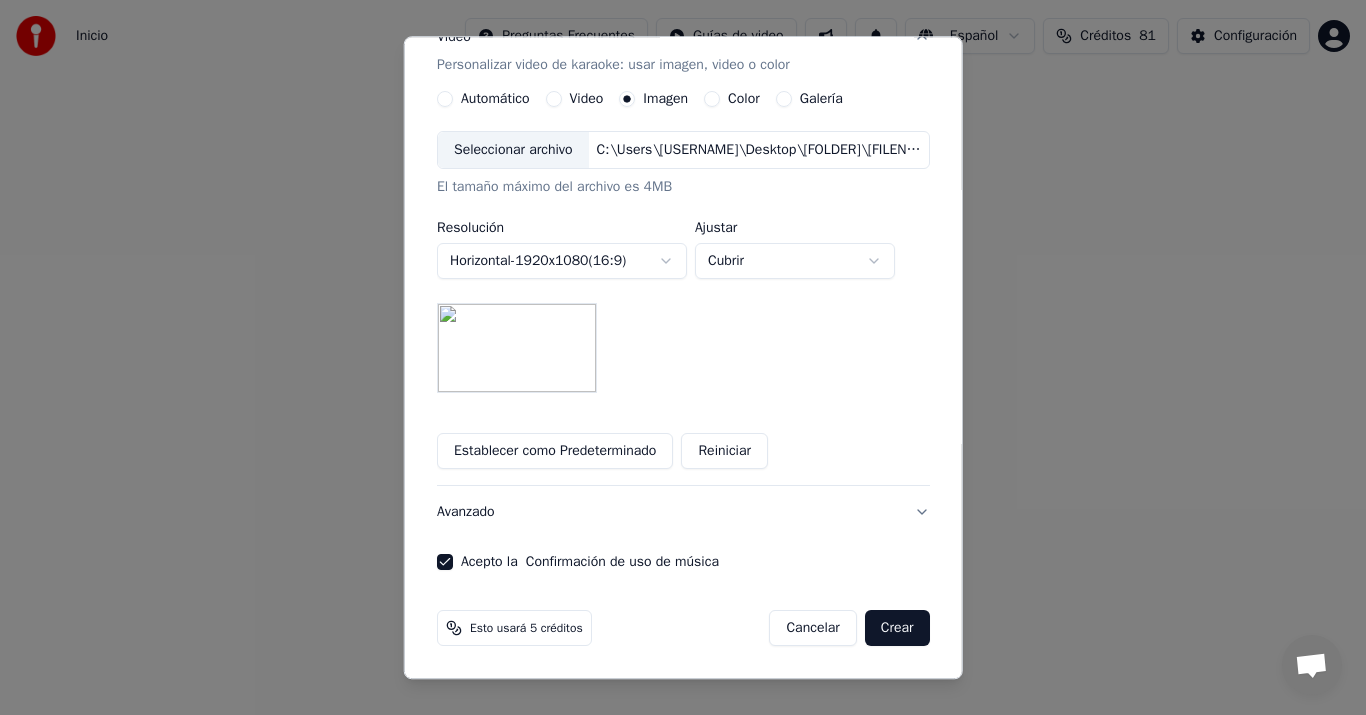 click on "Crear" at bounding box center [897, 629] 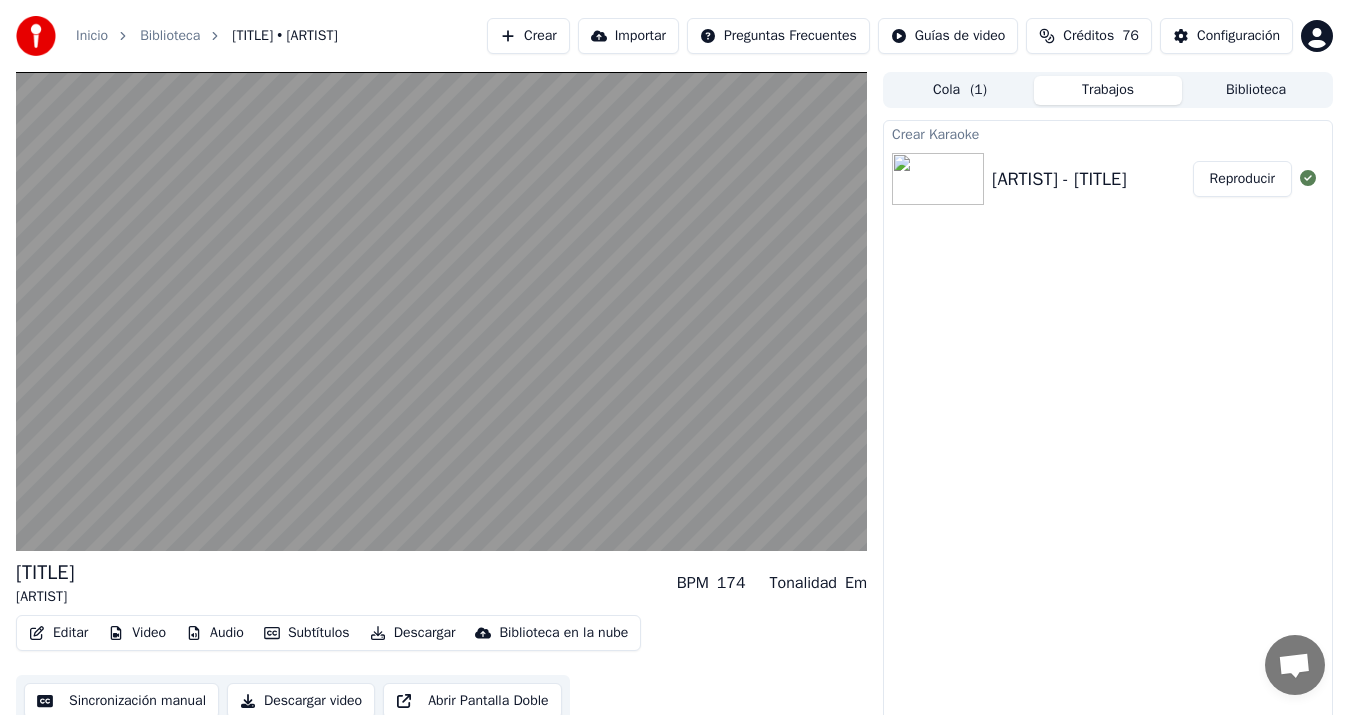click on "Sincronización manual" at bounding box center [121, 701] 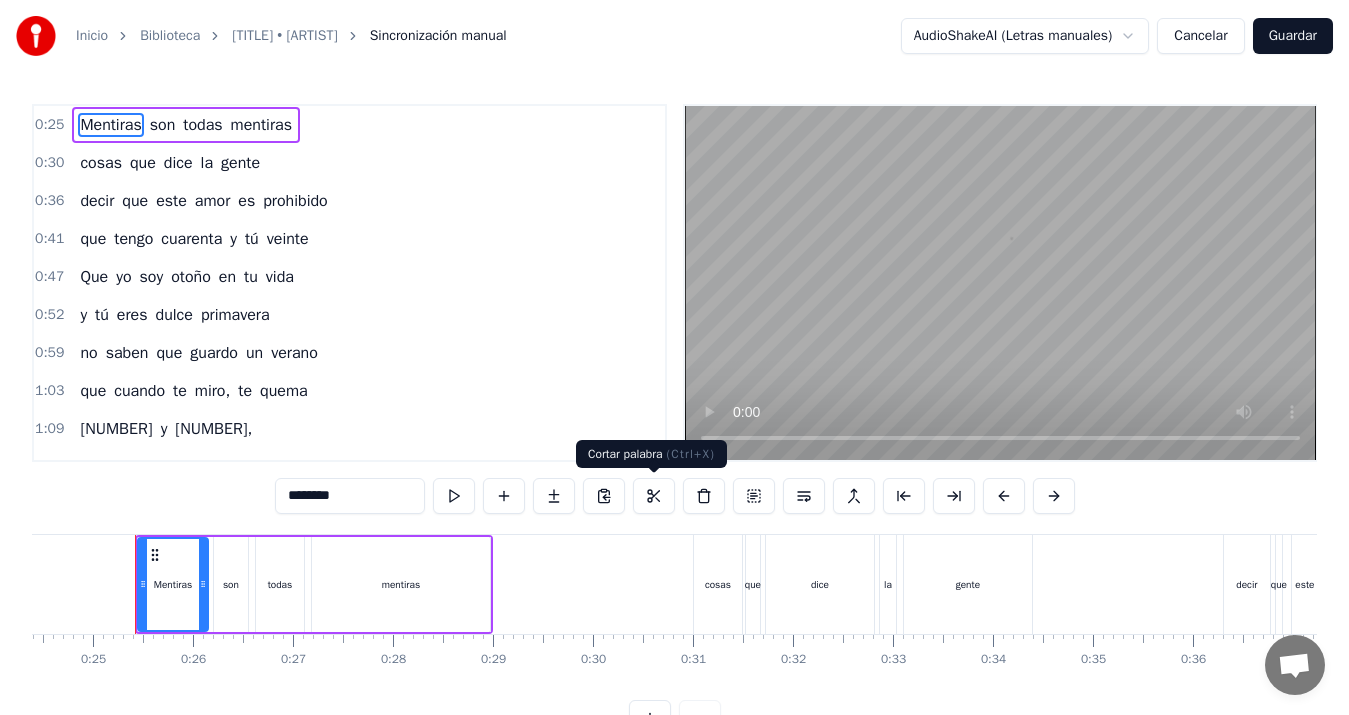 scroll, scrollTop: 0, scrollLeft: 2441, axis: horizontal 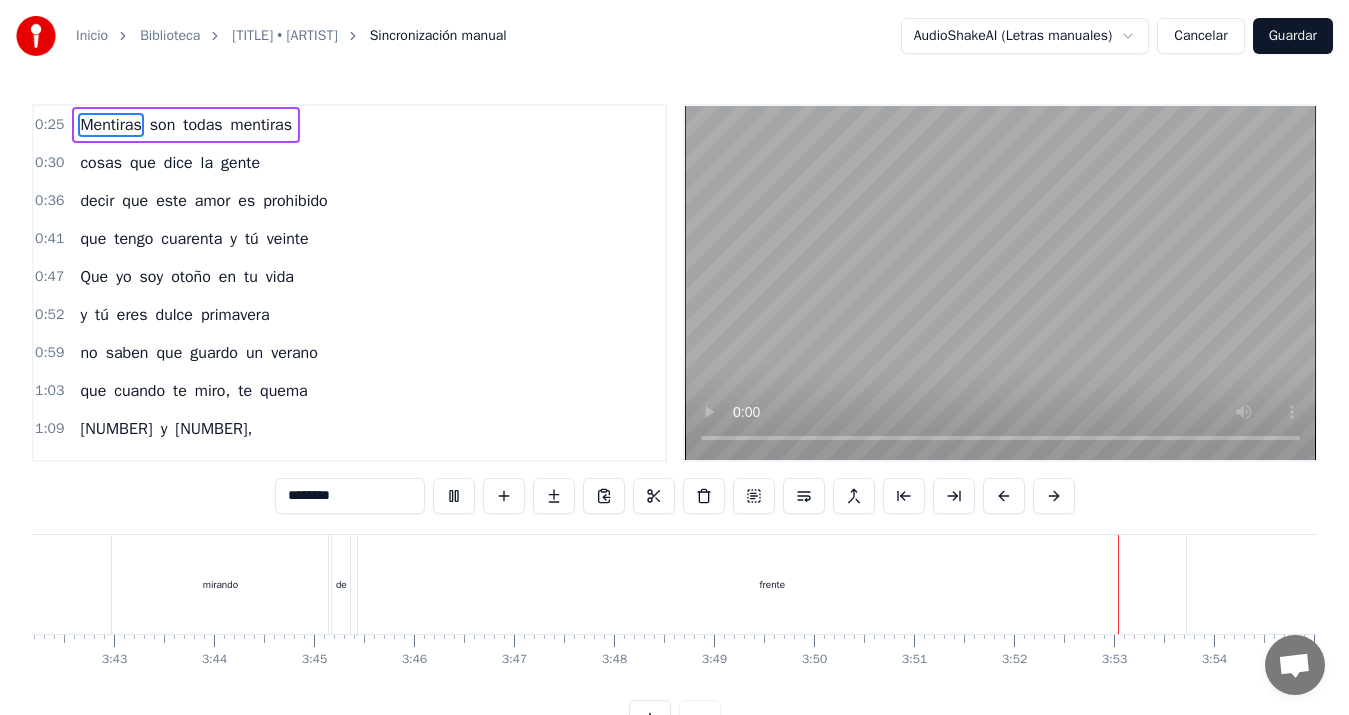 click on "Guardar" at bounding box center (1293, 36) 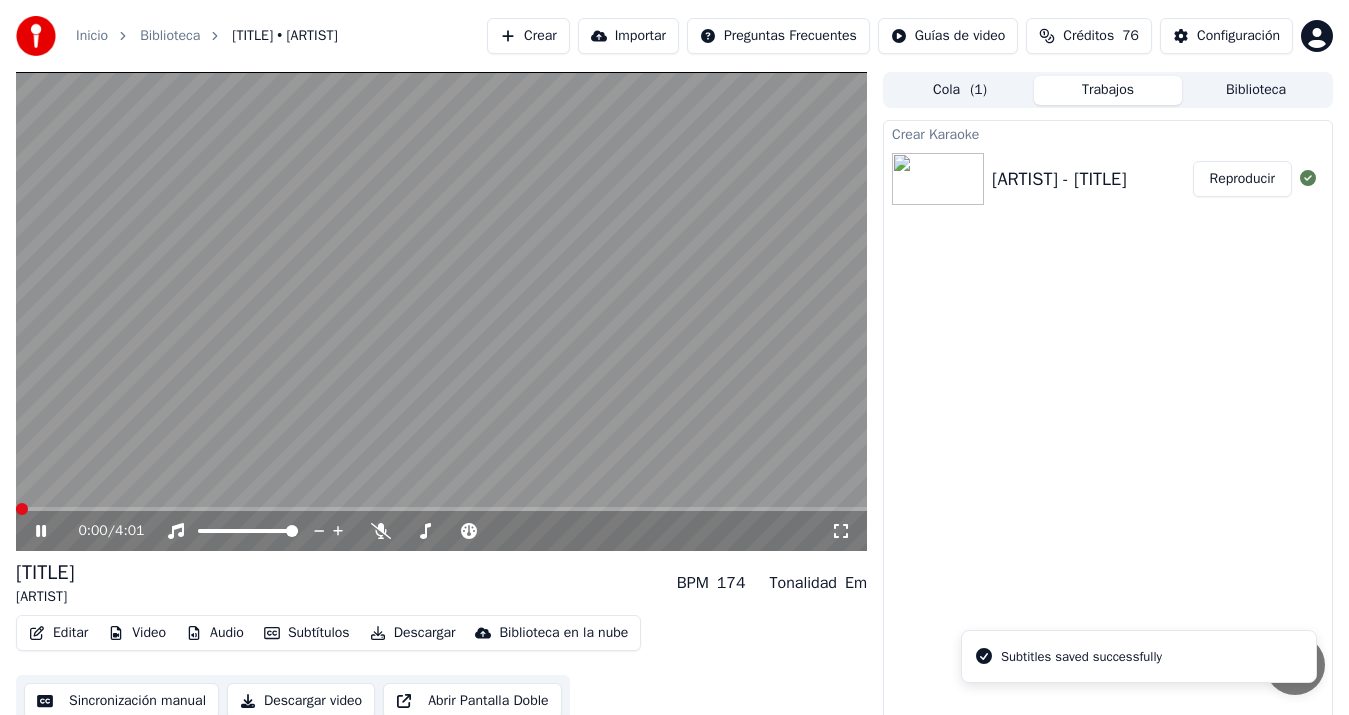 click on "Descargar video" at bounding box center (301, 701) 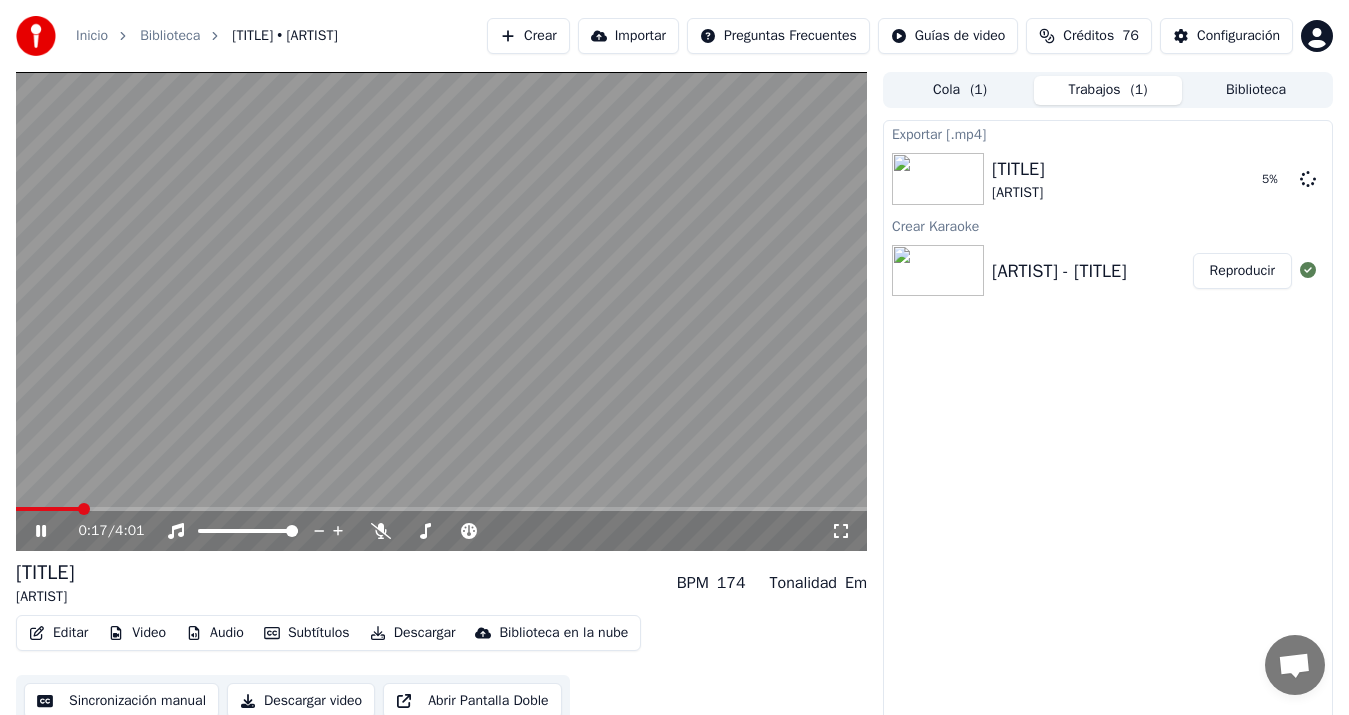 click on "0:17  /  4:01" at bounding box center (441, 531) 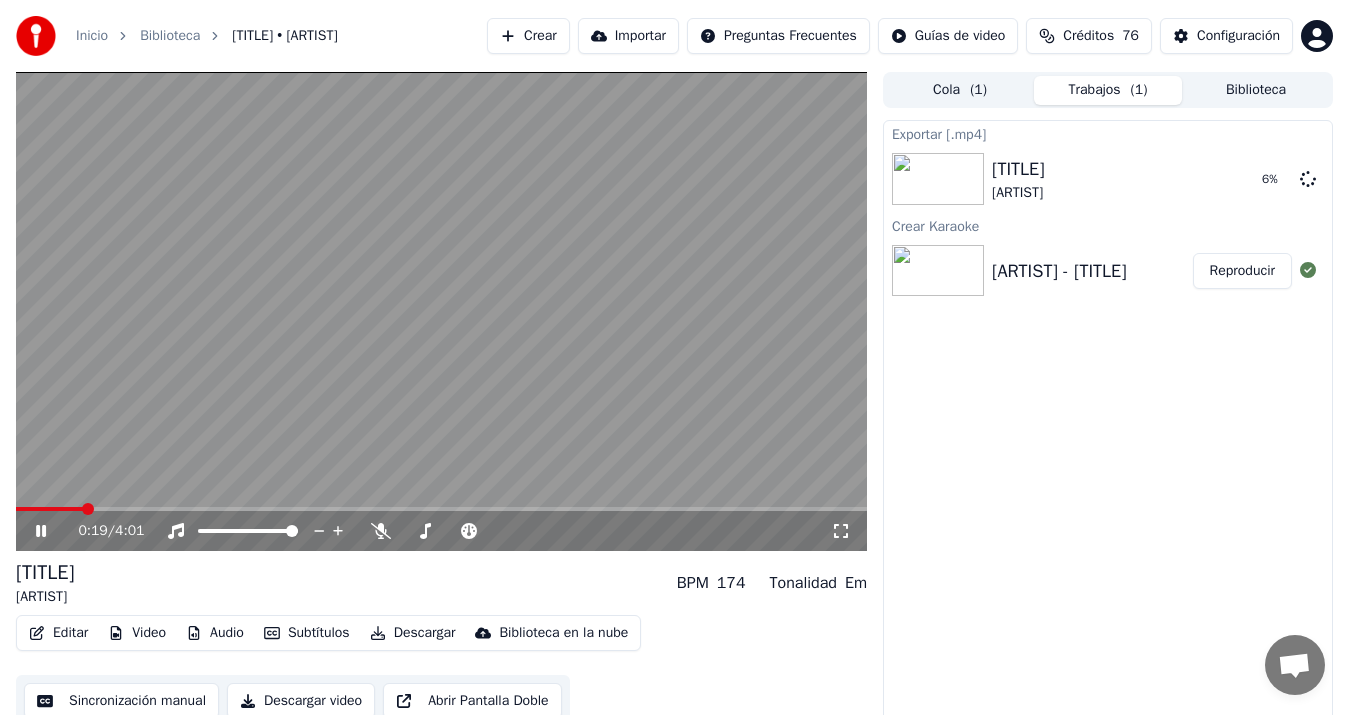 click 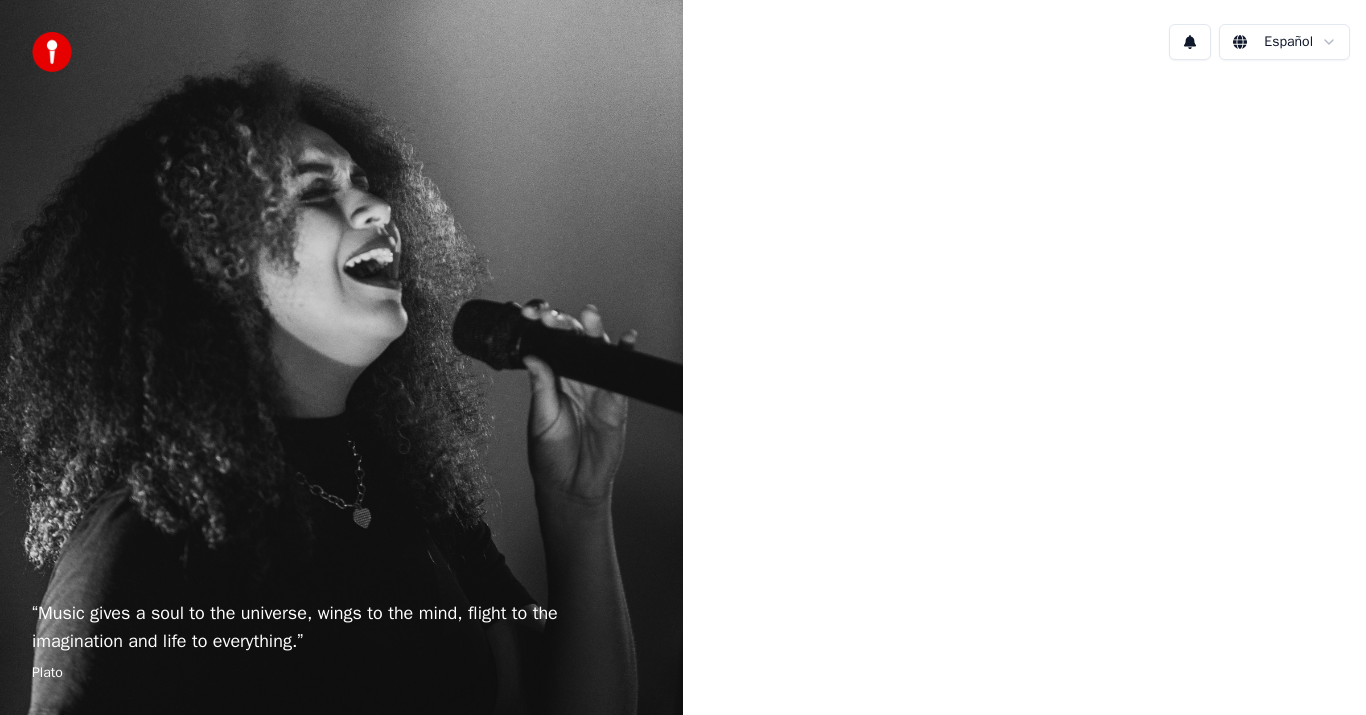 scroll, scrollTop: 0, scrollLeft: 0, axis: both 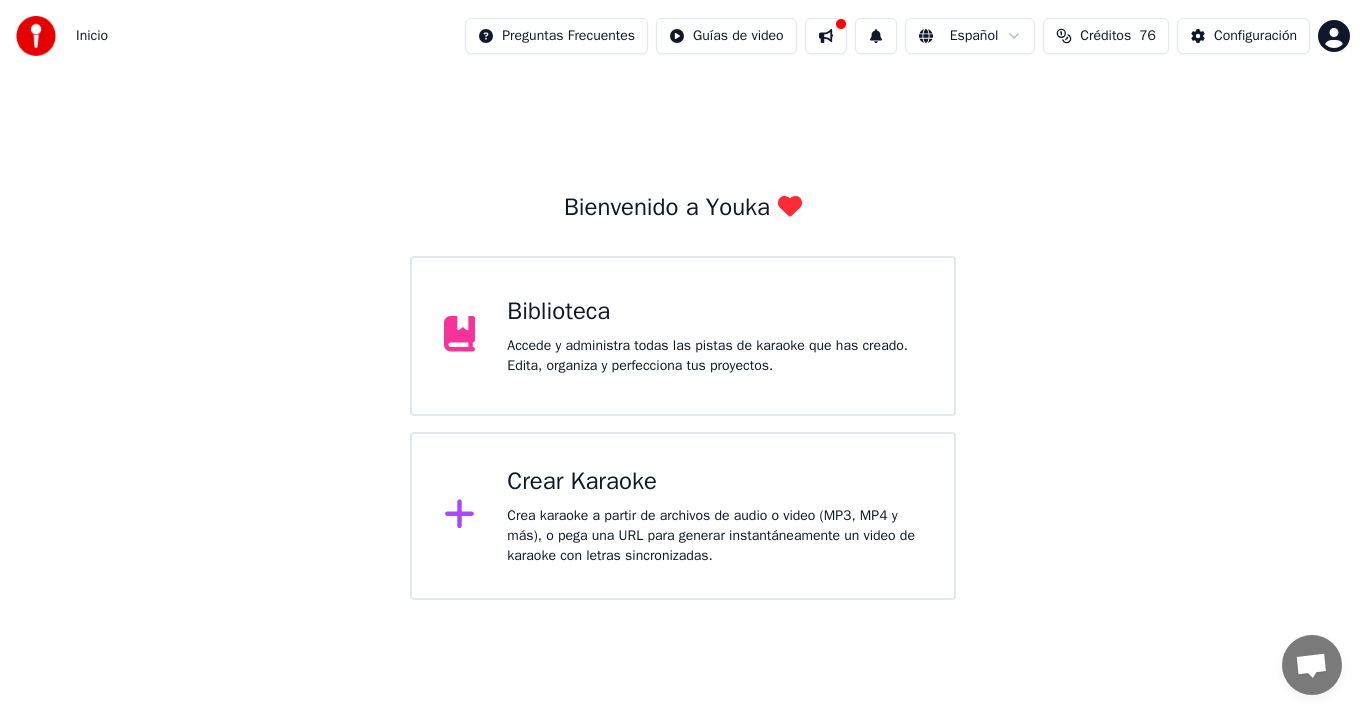 click on "Accede y administra todas las pistas de karaoke que has creado. Edita, organiza y perfecciona tus proyectos." at bounding box center (714, 356) 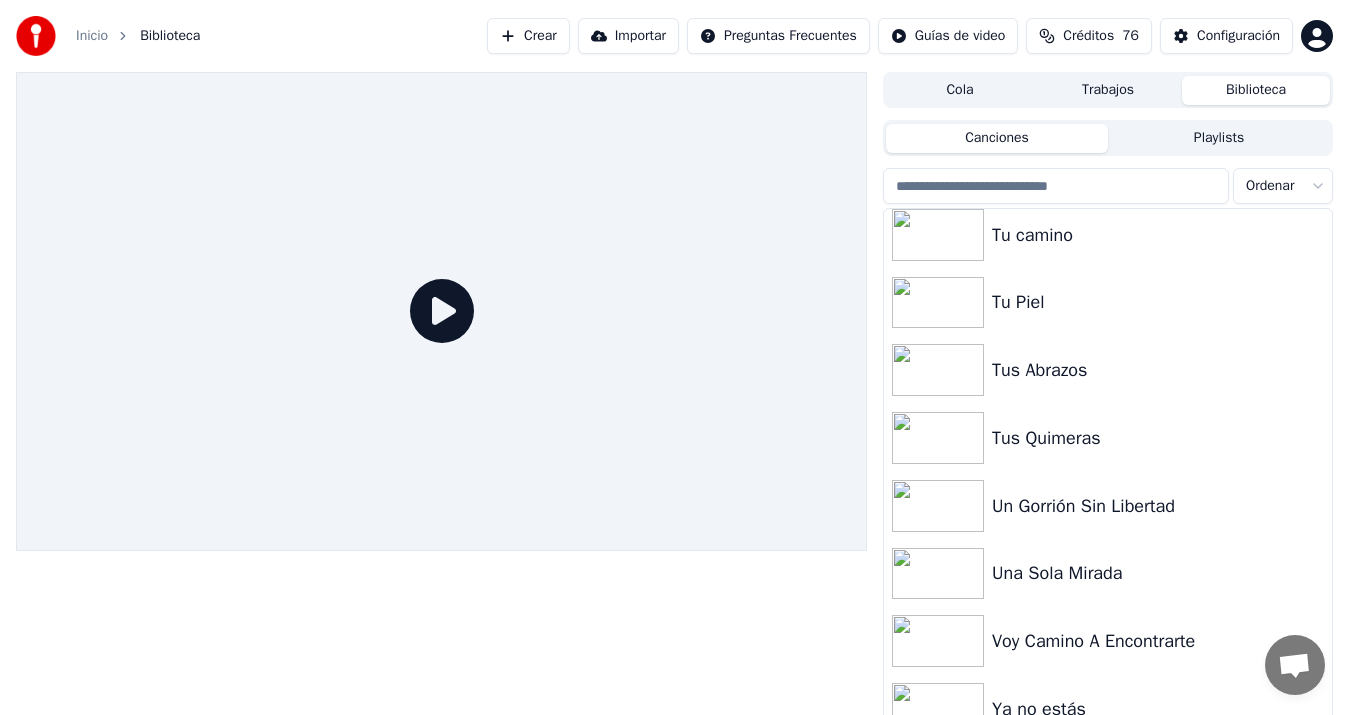 scroll, scrollTop: 2210, scrollLeft: 0, axis: vertical 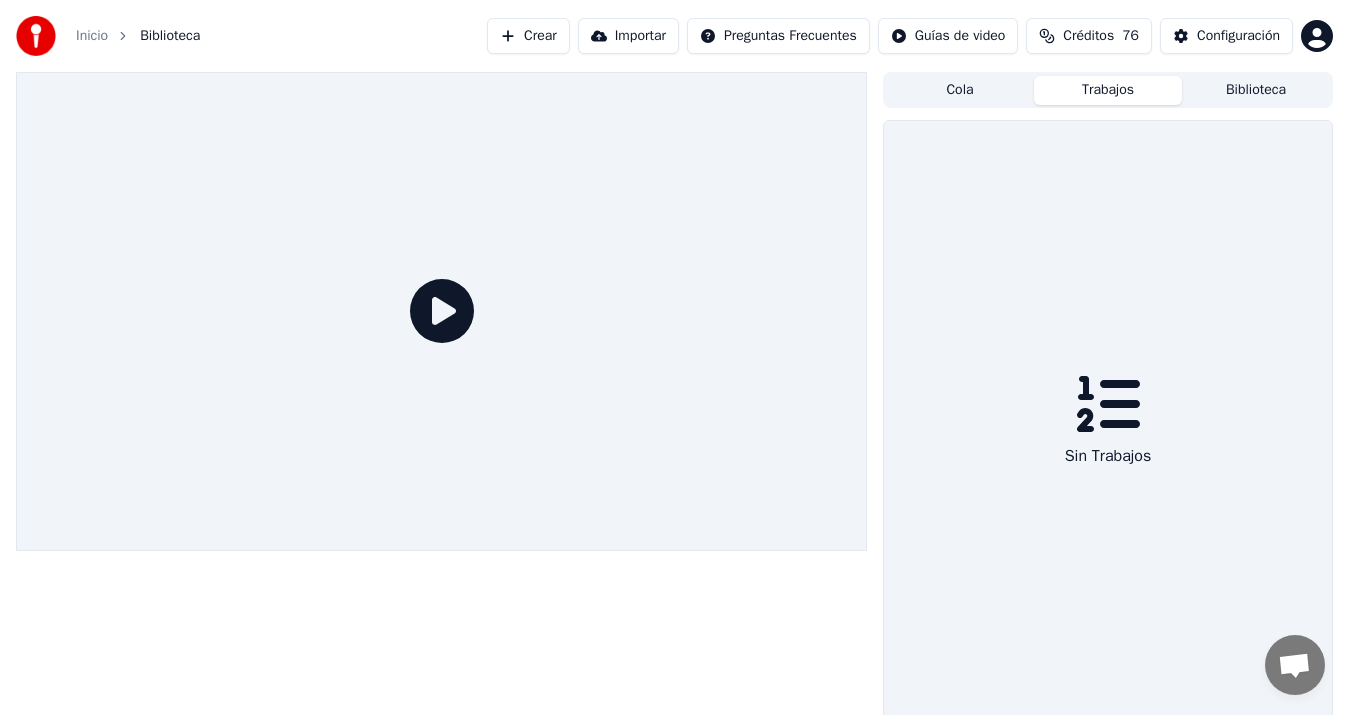 click on "Trabajos" at bounding box center (1108, 90) 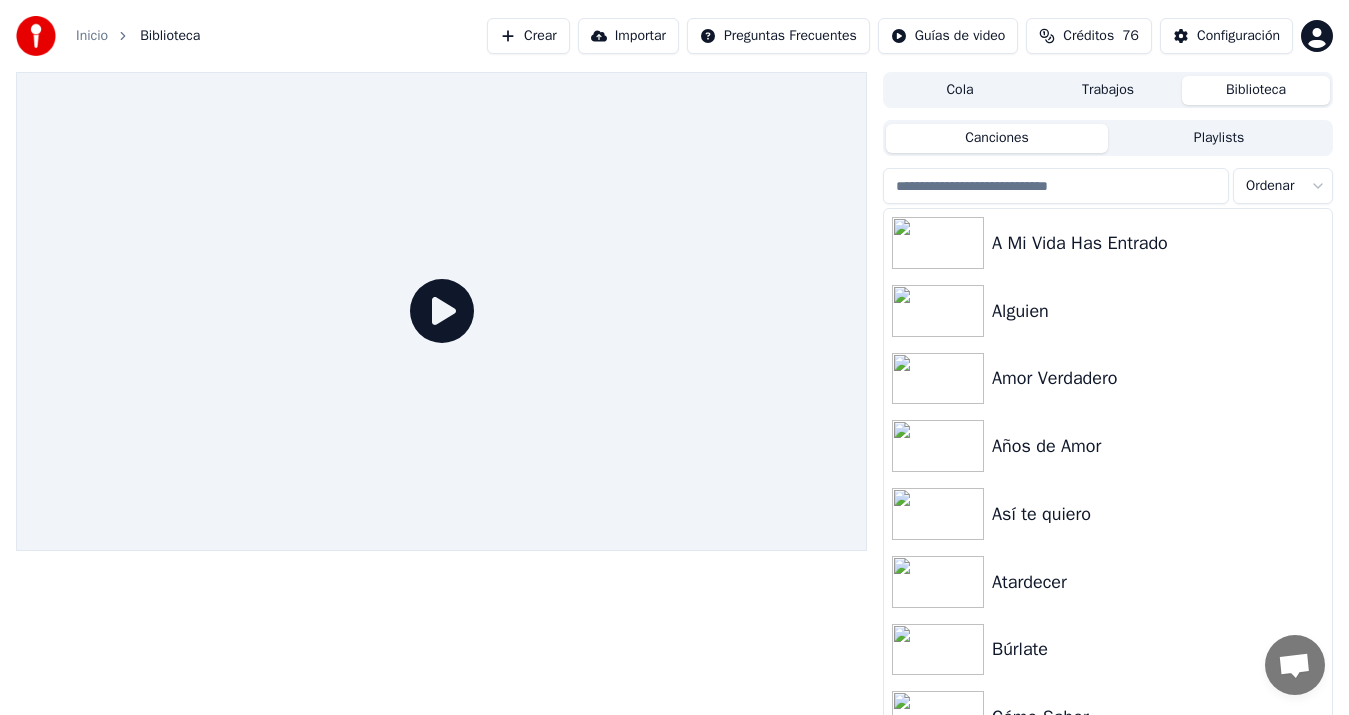 click on "Biblioteca" at bounding box center [1256, 90] 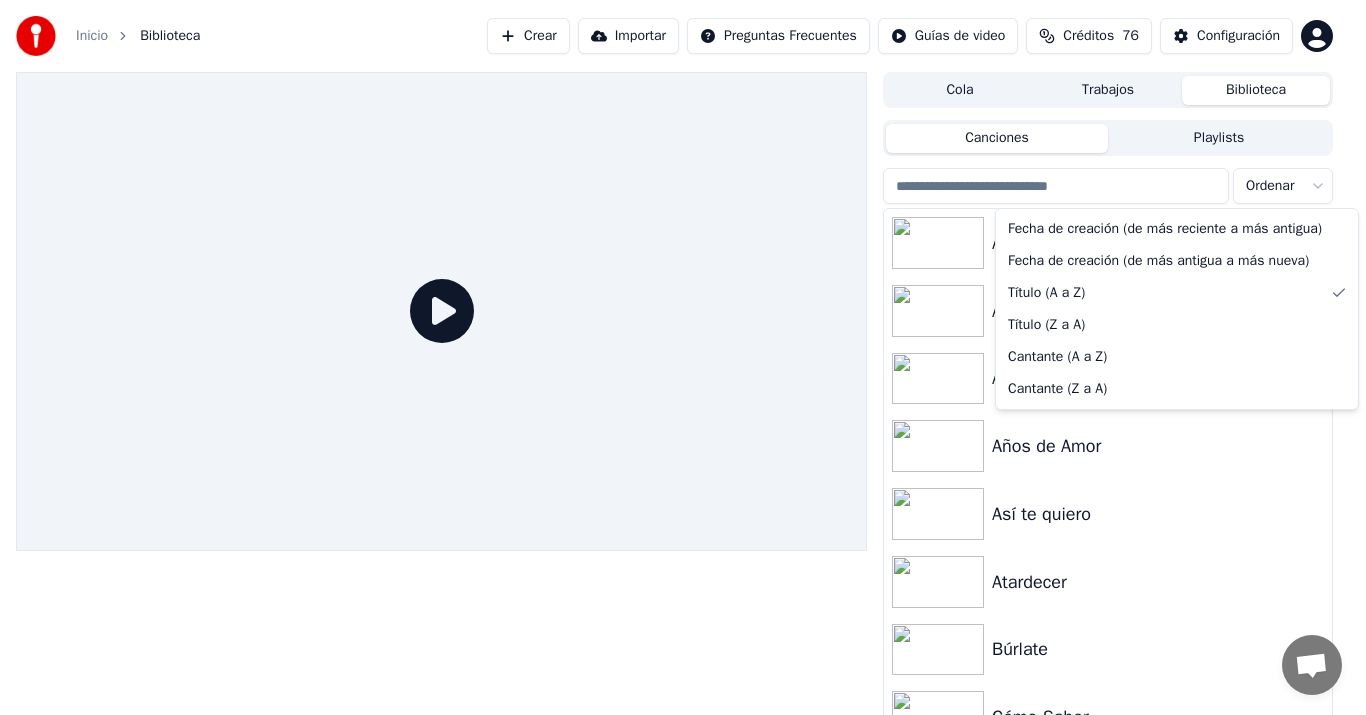 click on "Inicio Biblioteca Crear Importar Preguntas Frecuentes Guías de video Créditos 76 Configuración Cola Trabajos Biblioteca Canciones Playlists Ordenar A Mi Vida Has Entrado Alguien Amor Verdadero Años de Amor Así te quiero Atardecer Búrlate Cómo Saber Decir Te Quiero El Amor Nos Cambia El Mar Conversación Adam de Youka Desktop Más canales Continuar en Correo electrónico Red fuera de línea. Reconectando... Por ahora no se pueden recibir ni enviar mensajes. Youka Desktop ¡Hola! ¿En qué te puedo ayudar?  [DAY], [NUMBER] [MONTH] puedo cambiar el tono de la canción? [DATE] [DAY], [NUMBER] [MONTH] Adam Por supuesto, tienes control de tono en el reproductor cerca del volumen. [DATE] Enviar un archivo Insertar un emoji Enviar un archivo Grabar mensaje de audio We run on Crisp Fecha de creación (de más reciente a más antigua) Fecha de creación (de más antigua a más nueva) Título (A a Z) Título (Z a A) Cantante (A a Z) Cantante (Z a A)" at bounding box center [683, 357] 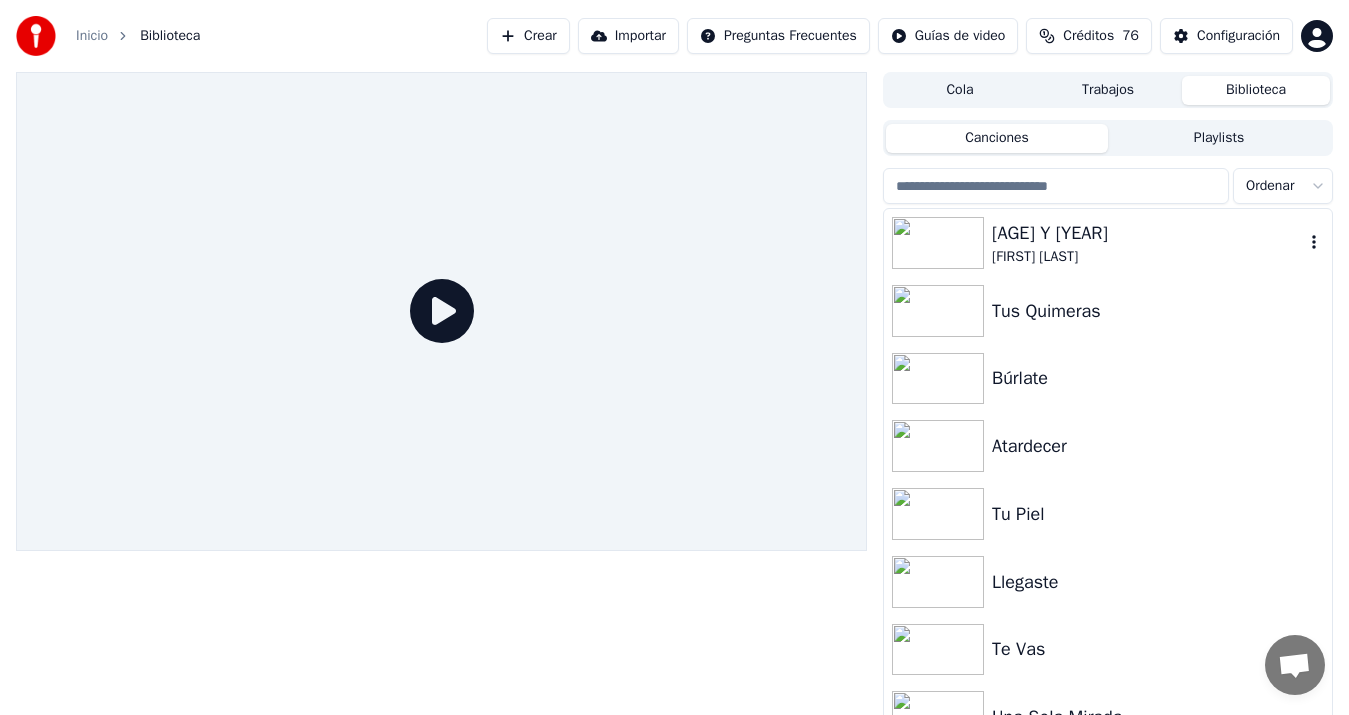 click on "[AGE] Y [YEAR]" at bounding box center (1148, 233) 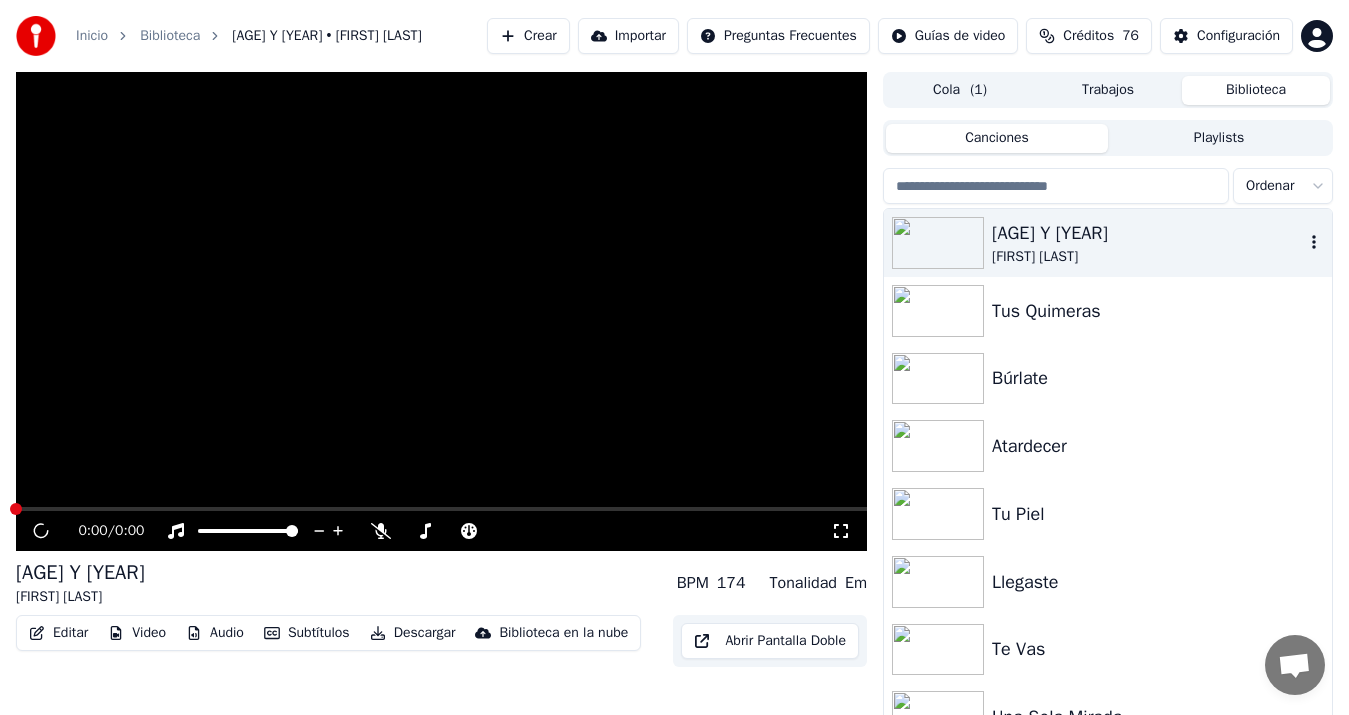 click on "[AGE] Y [YEAR]" at bounding box center [1148, 233] 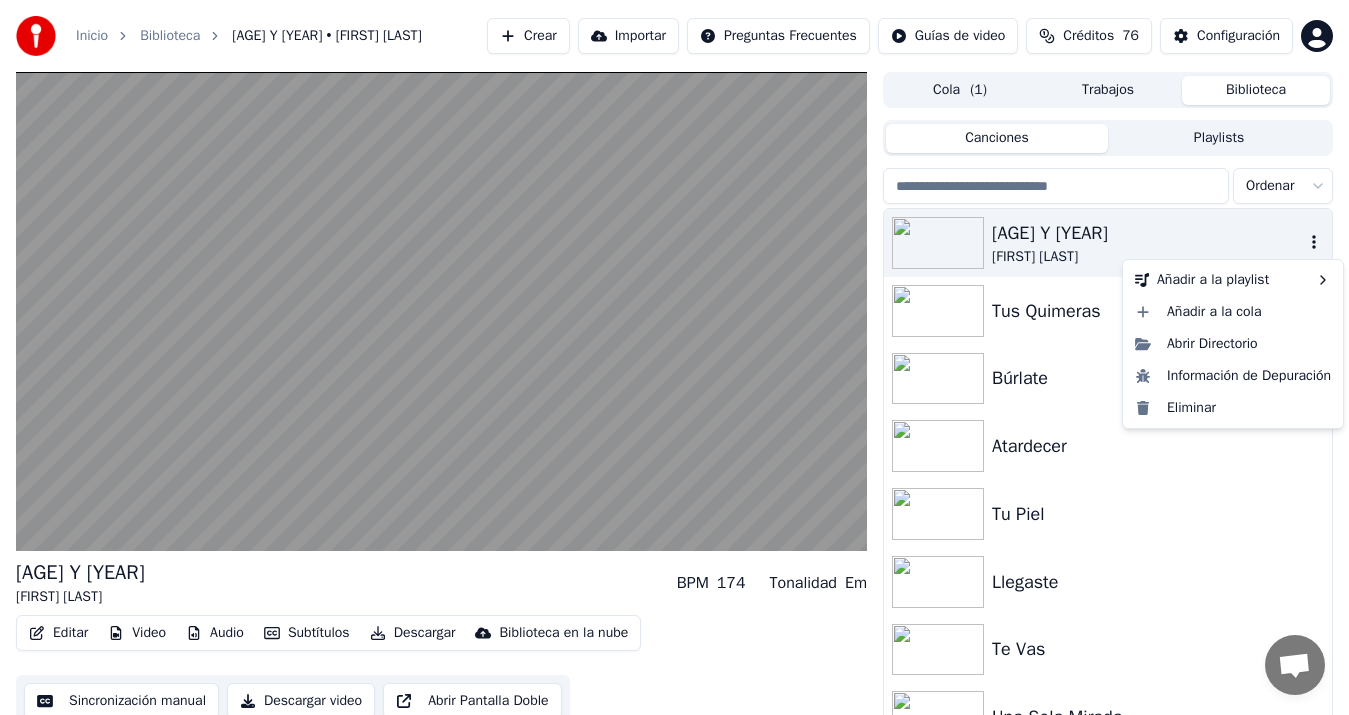 click 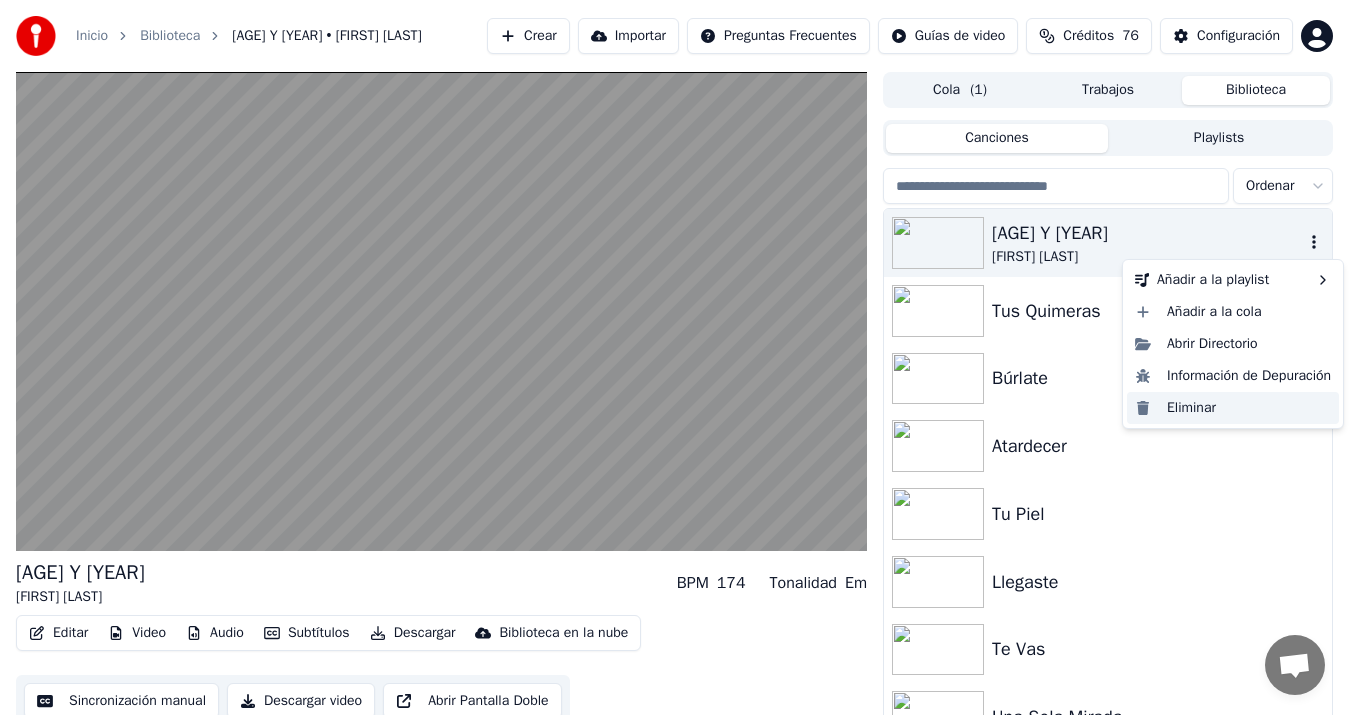 click on "Eliminar" at bounding box center (1233, 408) 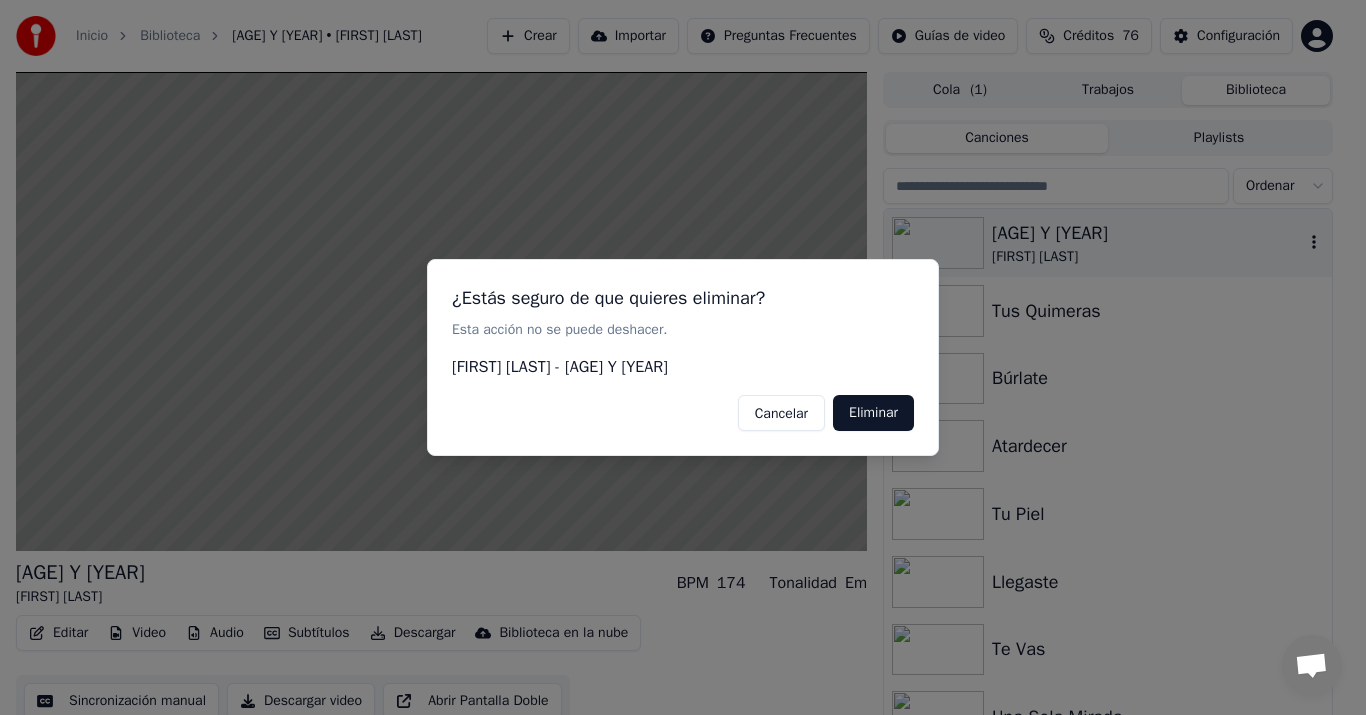 click on "Eliminar" at bounding box center (873, 413) 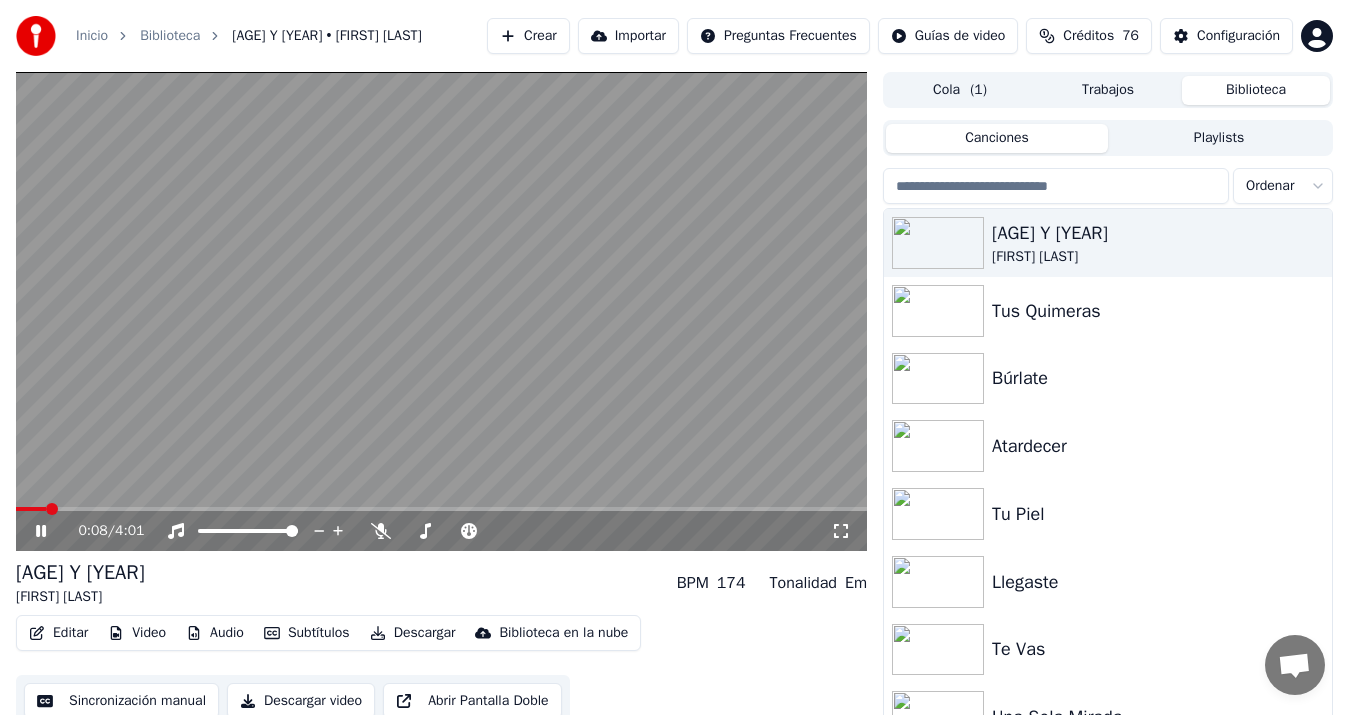 click at bounding box center (441, 311) 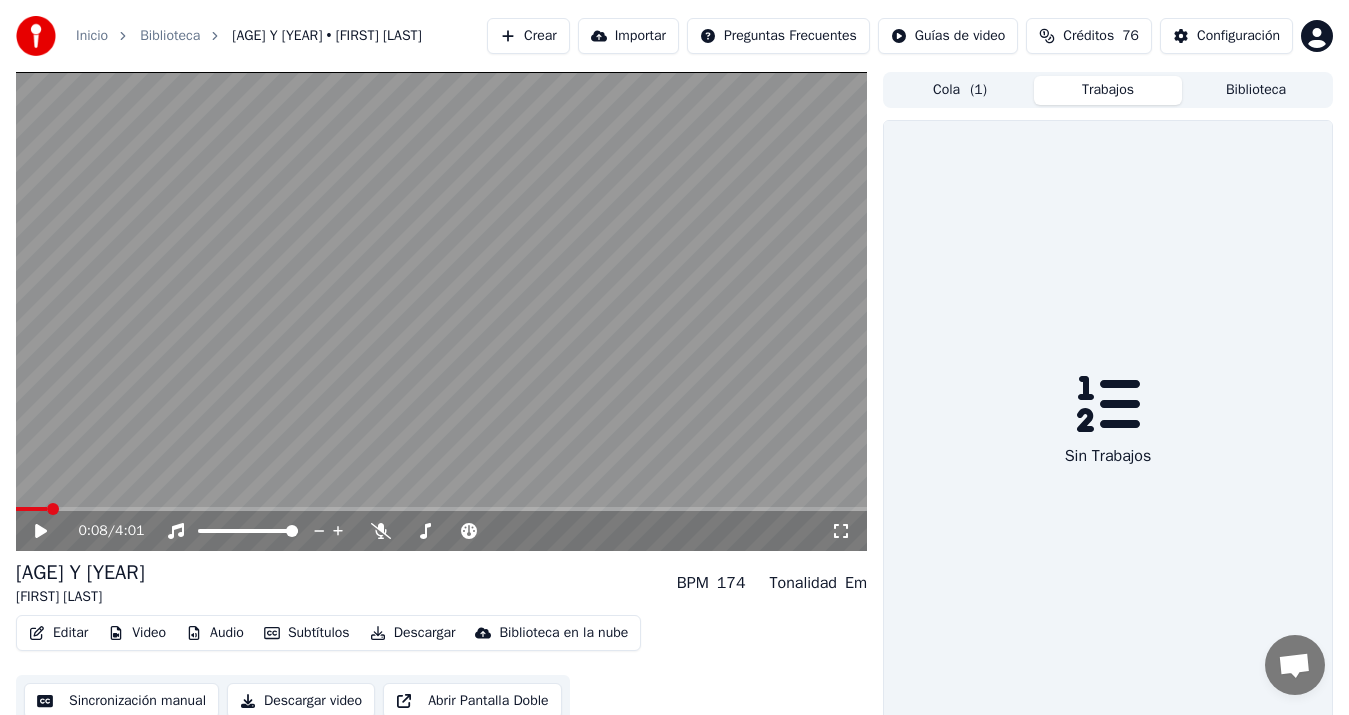 click on "Trabajos" at bounding box center [1108, 90] 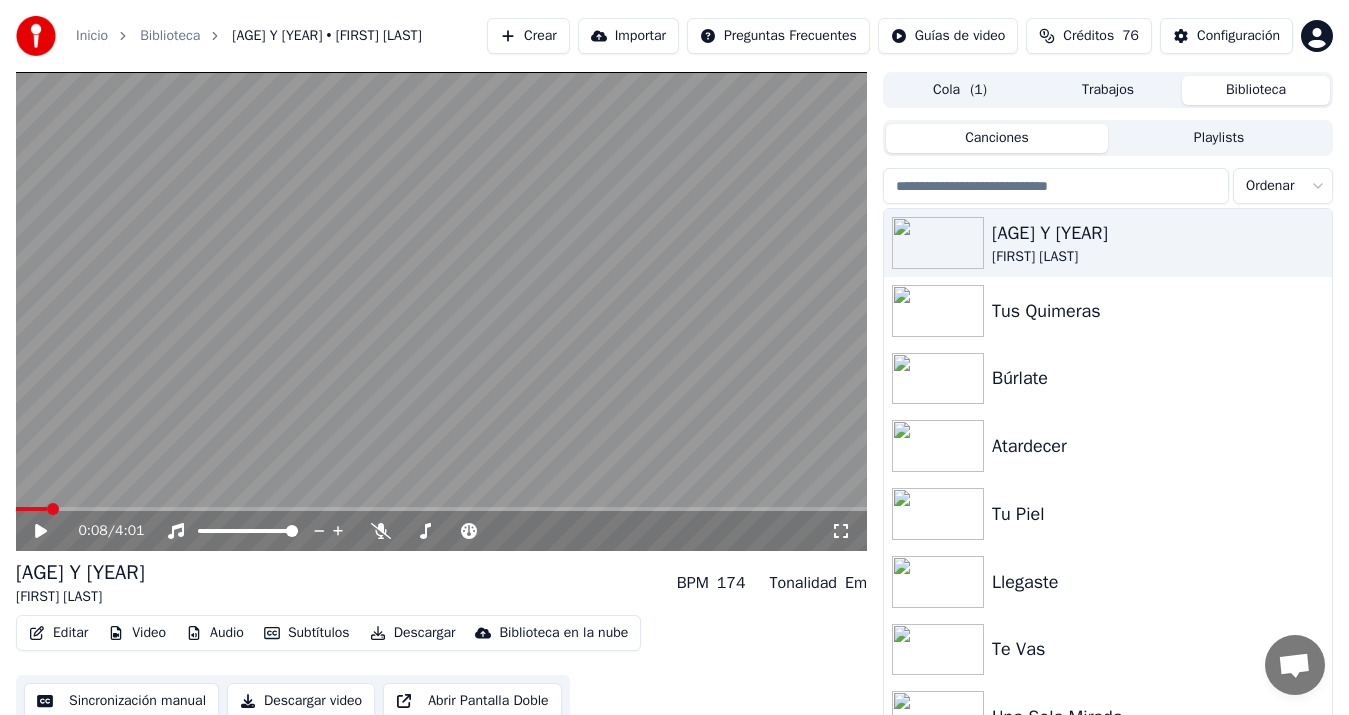 click on "Biblioteca" at bounding box center (1256, 90) 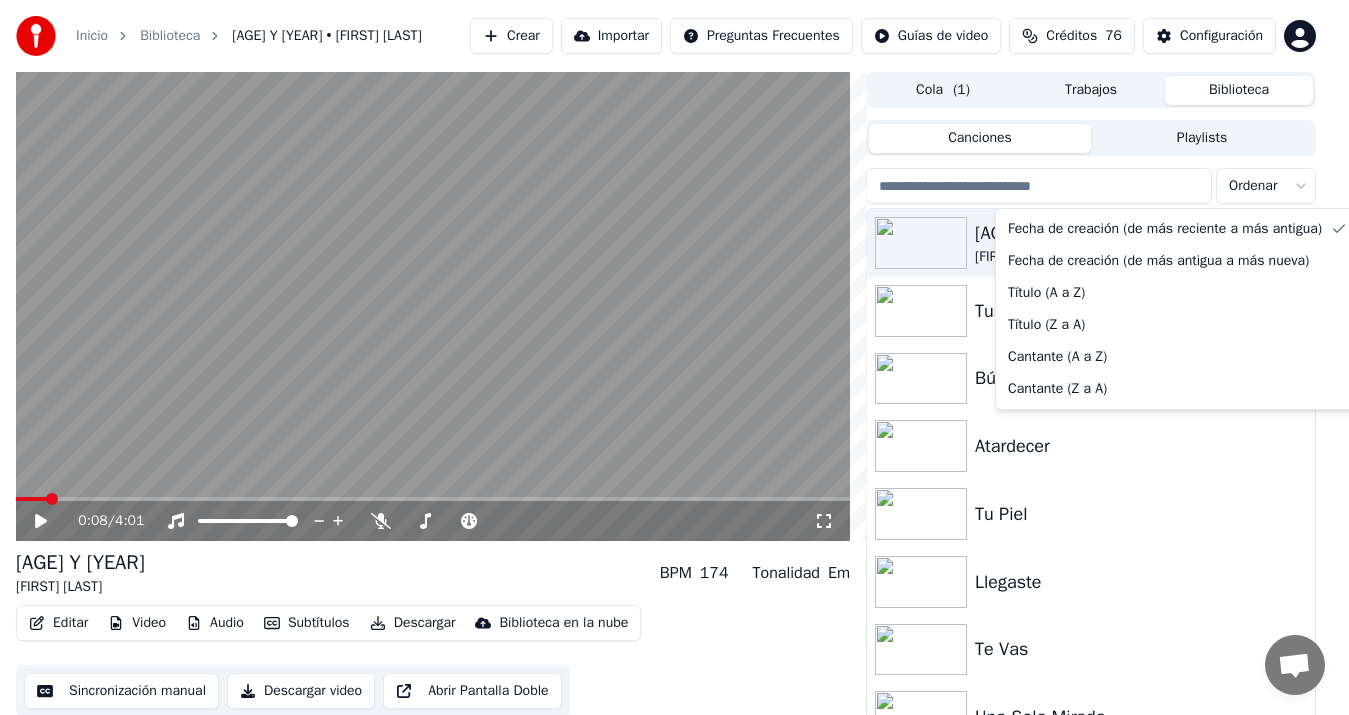 click on "Inicio Biblioteca [AGE] Y [YEAR] • [FIRST] [LAST] Crear Importar Preguntas Frecuentes Guías de video Créditos 76 Configuración 0:08  /  4:01 [AGE] Y [YEAR] [FIRST] [LAST] BPM 174 Tonalidad Em Editar Video Audio Subtítulos Descargar Biblioteca en la nube Sincronización manual Descargar video Abrir Pantalla Doble Cola ( 1 ) Trabajos Biblioteca Canciones Playlists Ordenar [AGE] Y [YEAR] [FIRST] [LAST] Tus Quimeras Búrlate Atardecer Tu Piel Llegaste Te Vas Una Sola Mirada Mi Mundo Ha Cambiado Seguir Adelante Me Preguntas Si Te Quiero Conversación Adam de Youka Desktop Más canales Continuar en Correo electrónico Red fuera de línea. Reconectando... Por ahora no se pueden recibir ni enviar mensajes. Youka Desktop ¡Hola! ¿En qué te puedo ayudar?  [DAY], [NUMBER] [MONTH] puedo cambiar el tono de la canción? [DATE] [DAY], [NUMBER] [MONTH] Adam Por supuesto, tienes control de tono en el reproductor cerca del volumen. [DATE] Enviar un archivo Insertar un emoji Enviar un archivo Grabar mensaje de audio We run on Crisp Título (A a Z)" at bounding box center [674, 357] 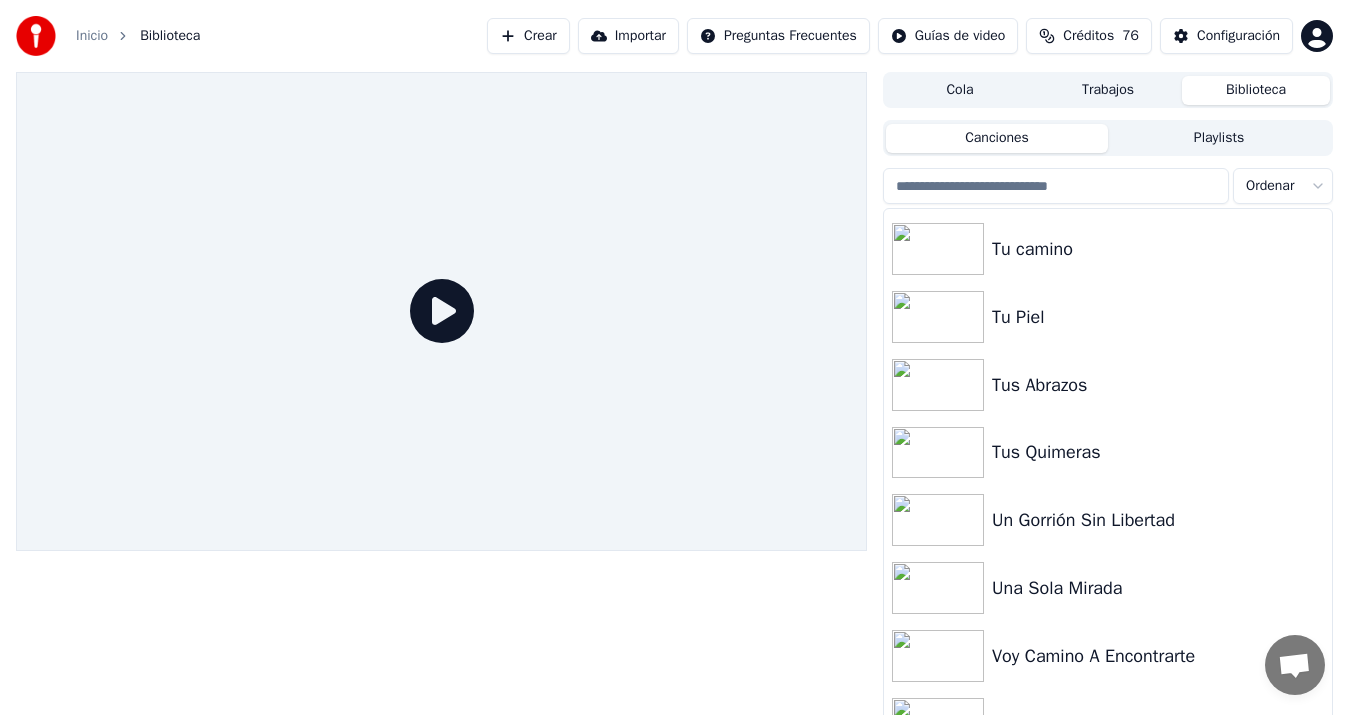 scroll, scrollTop: 2863, scrollLeft: 0, axis: vertical 